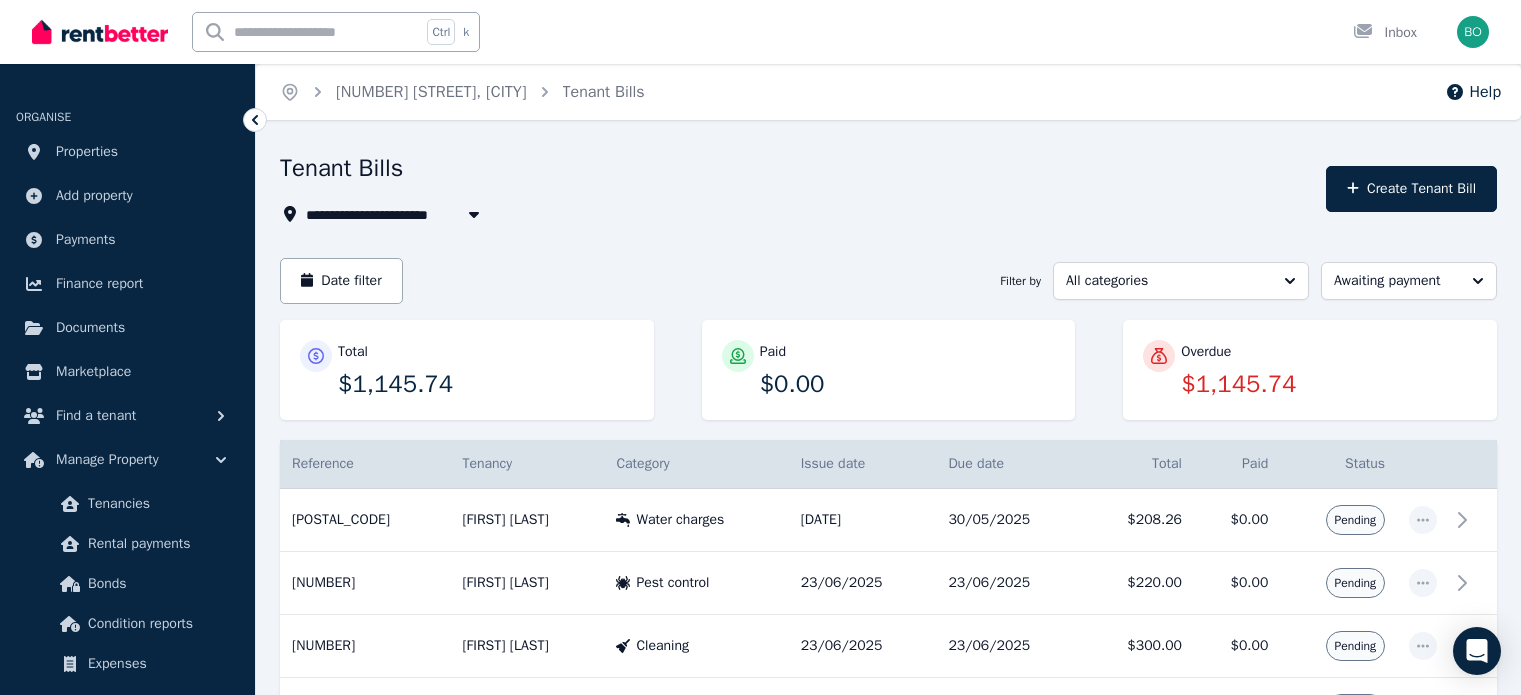 scroll, scrollTop: 0, scrollLeft: 0, axis: both 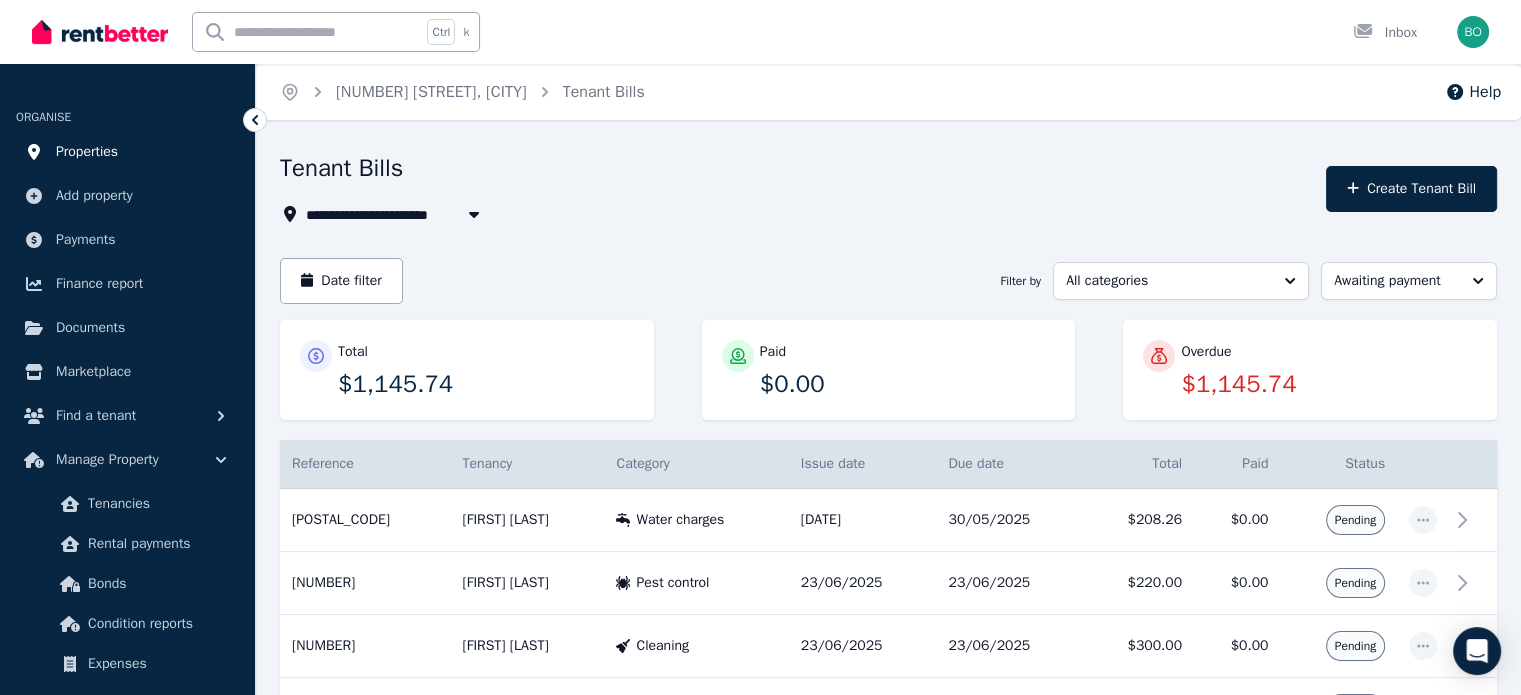 click on "Properties" at bounding box center (87, 152) 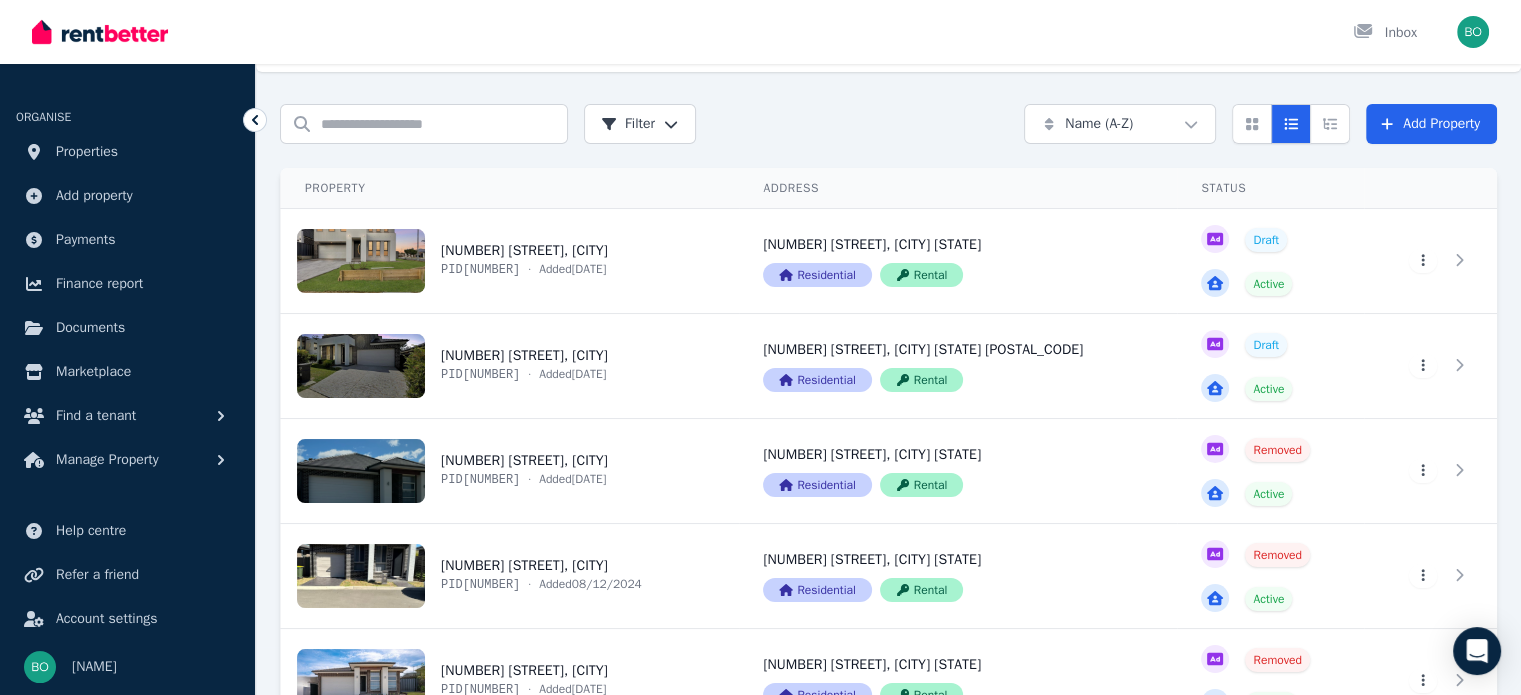 scroll, scrollTop: 0, scrollLeft: 0, axis: both 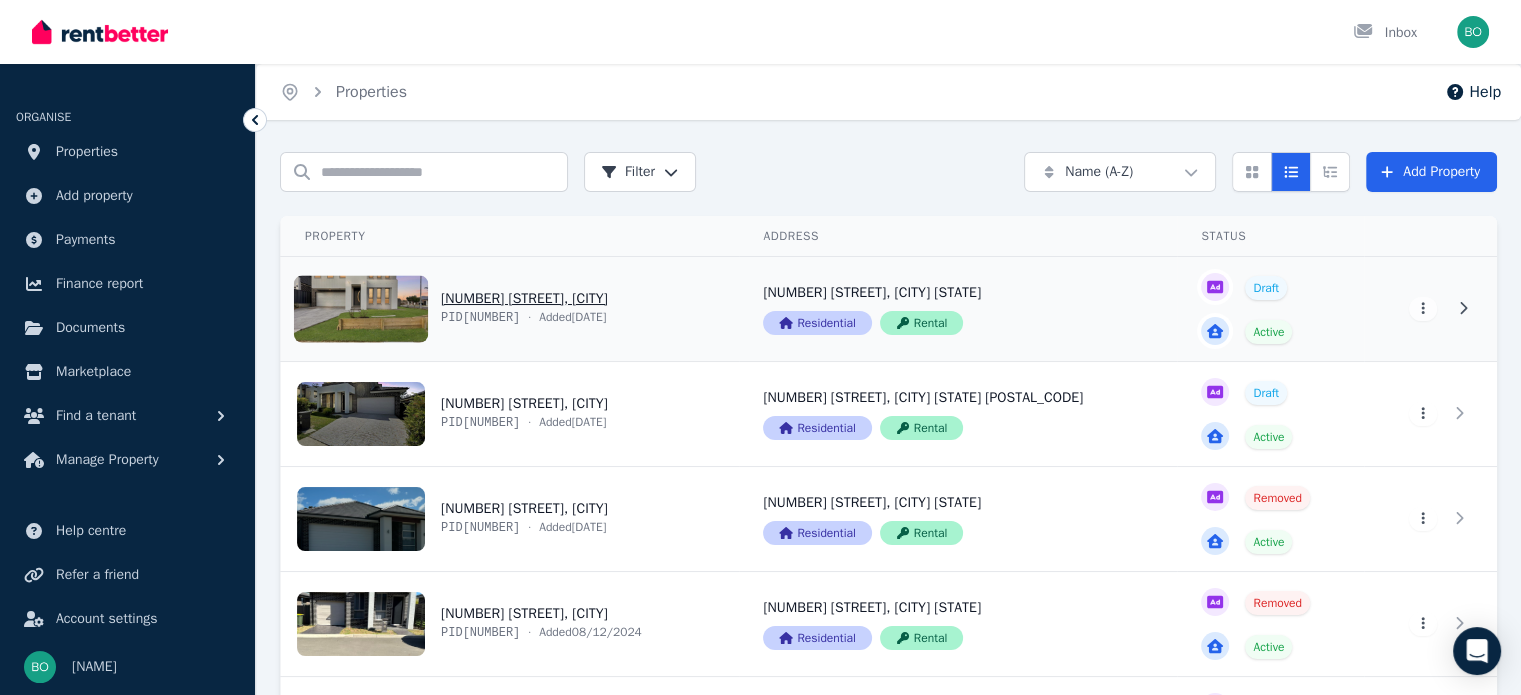 click on "View property details" at bounding box center (510, 309) 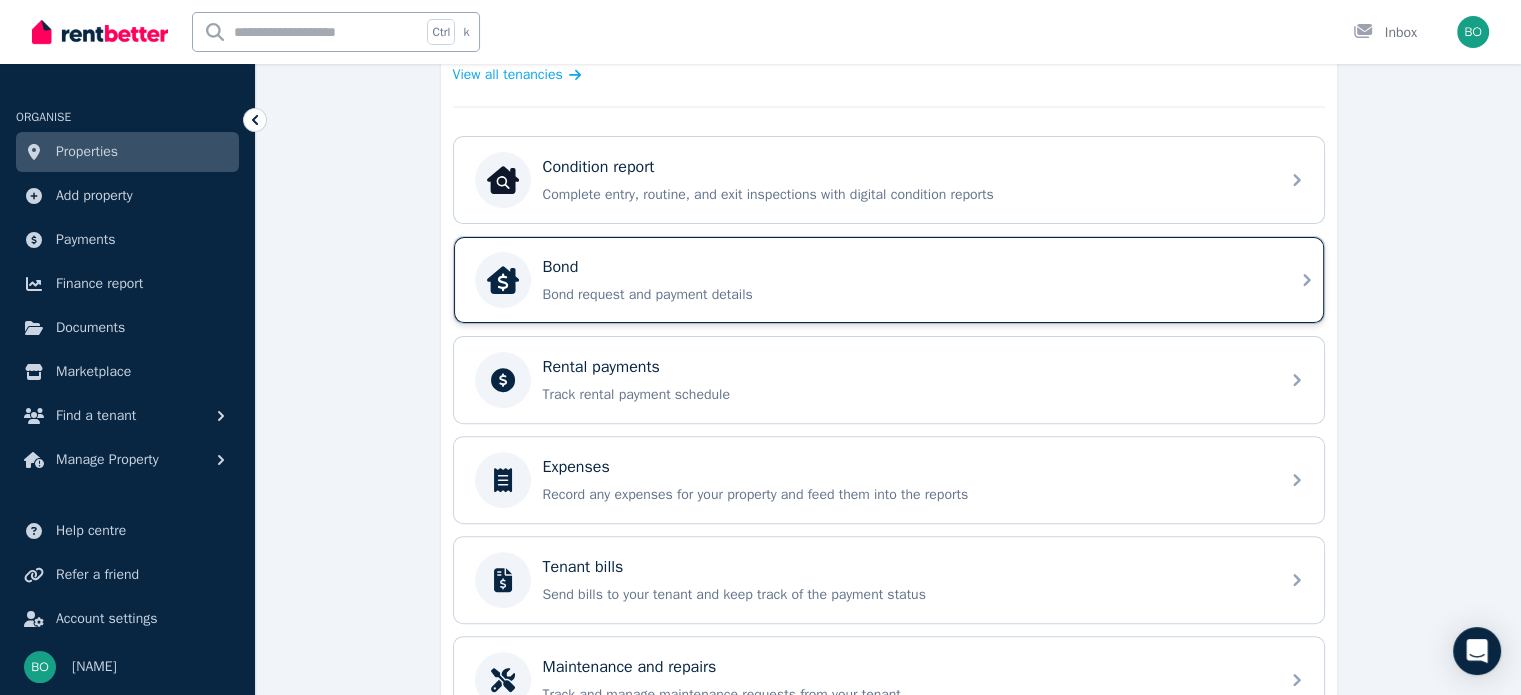 scroll, scrollTop: 600, scrollLeft: 0, axis: vertical 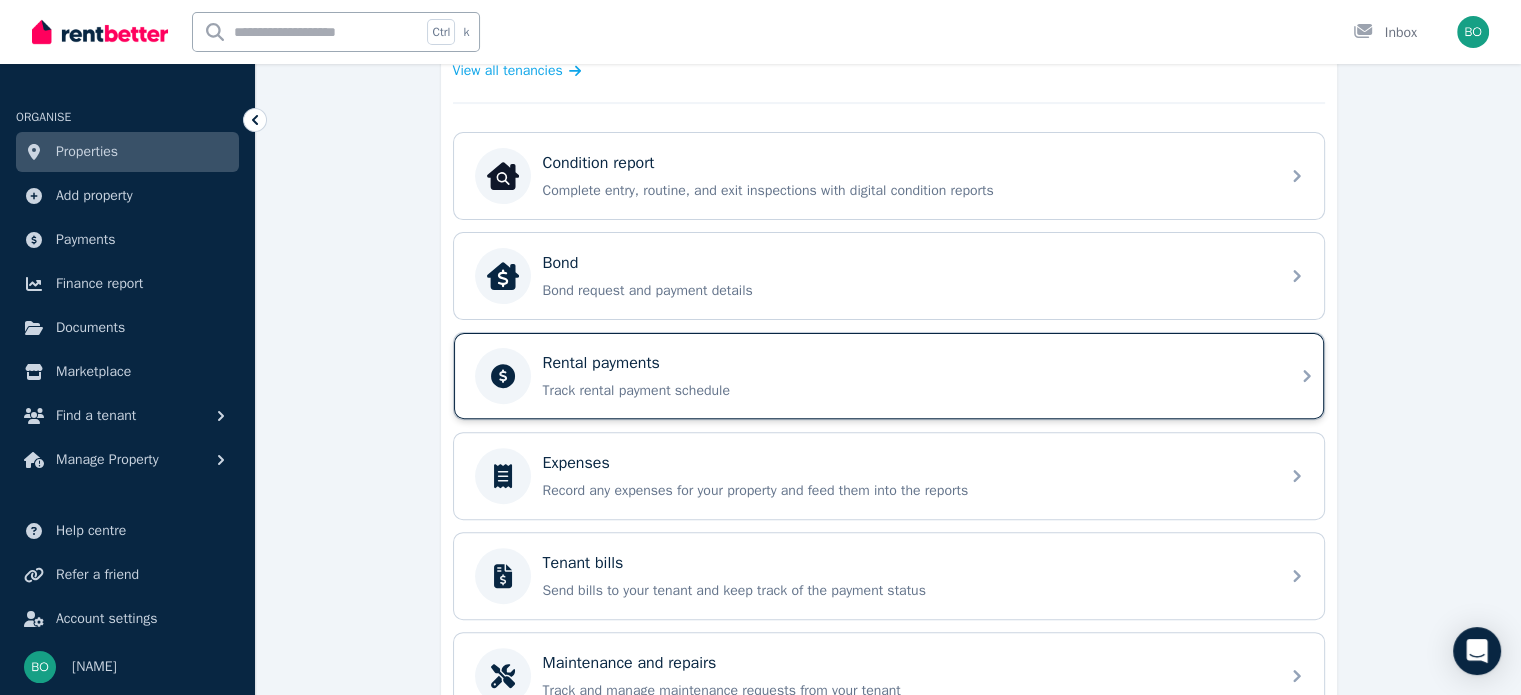 click on "Track rental payment schedule" at bounding box center [905, 391] 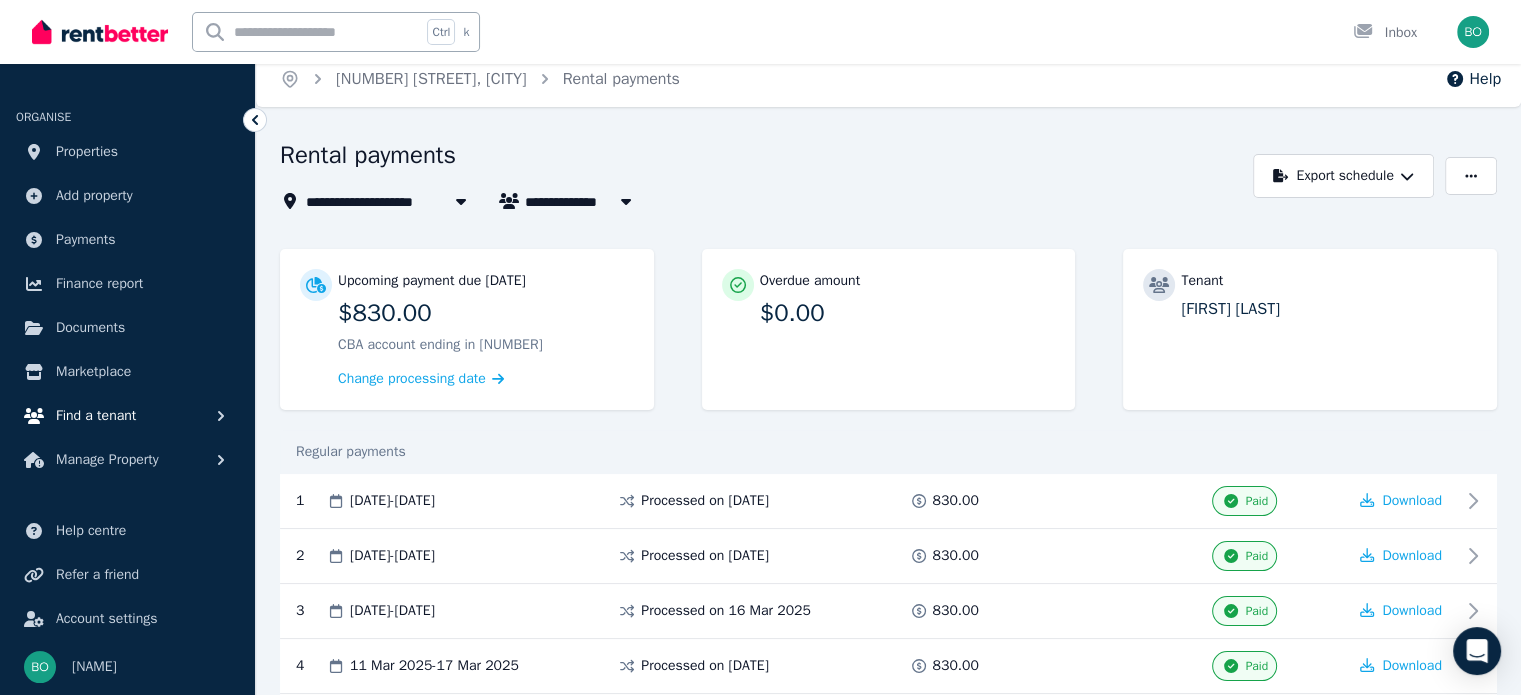 scroll, scrollTop: 0, scrollLeft: 0, axis: both 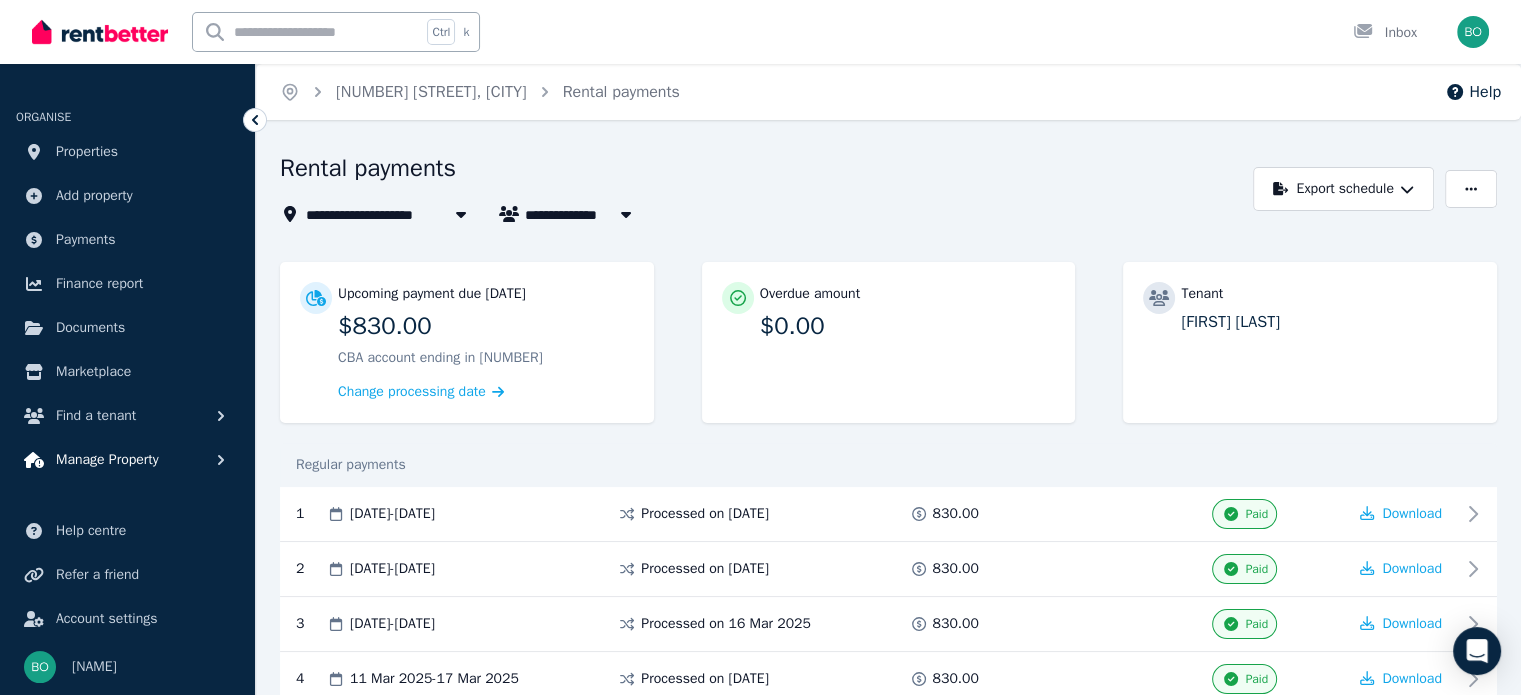 click on "Manage Property" at bounding box center (107, 460) 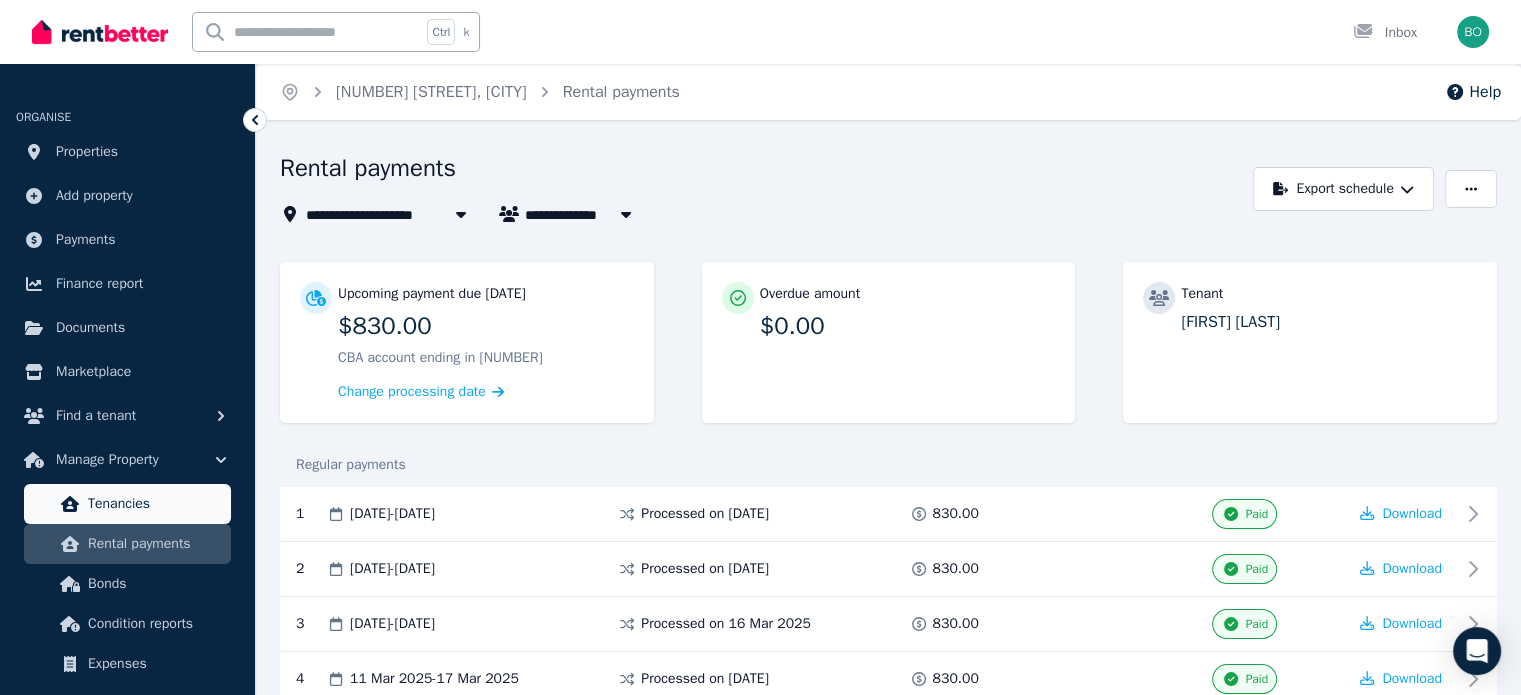 click on "Tenancies" at bounding box center [155, 504] 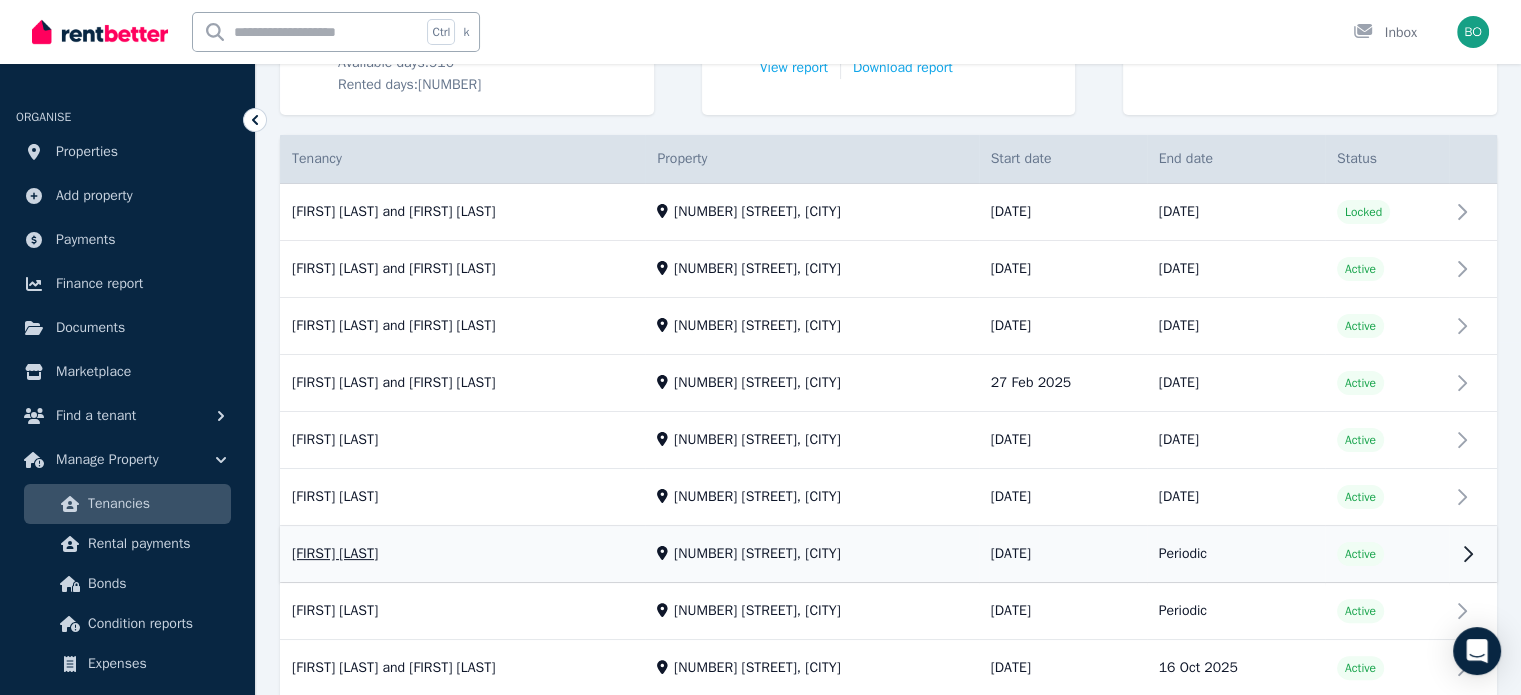 scroll, scrollTop: 400, scrollLeft: 0, axis: vertical 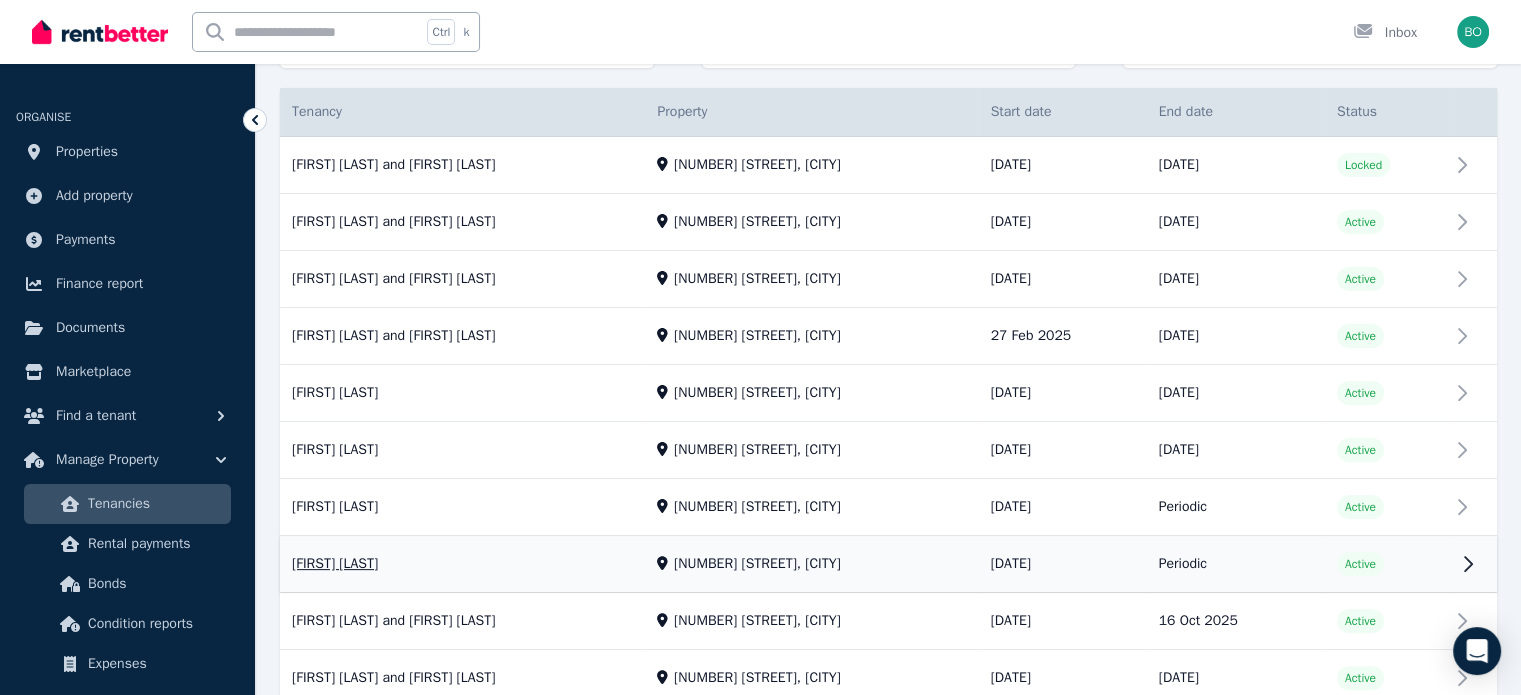 click on "View property details" at bounding box center (888, 565) 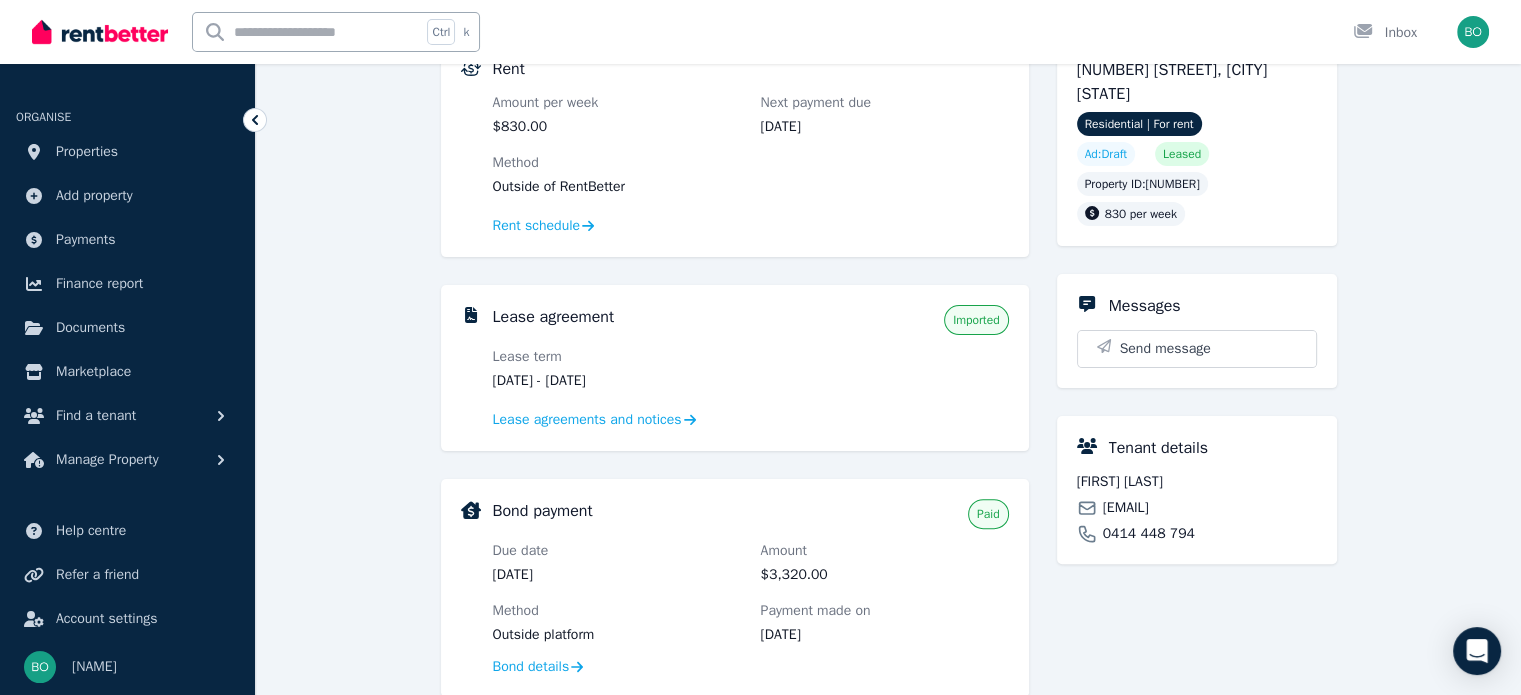 scroll, scrollTop: 500, scrollLeft: 0, axis: vertical 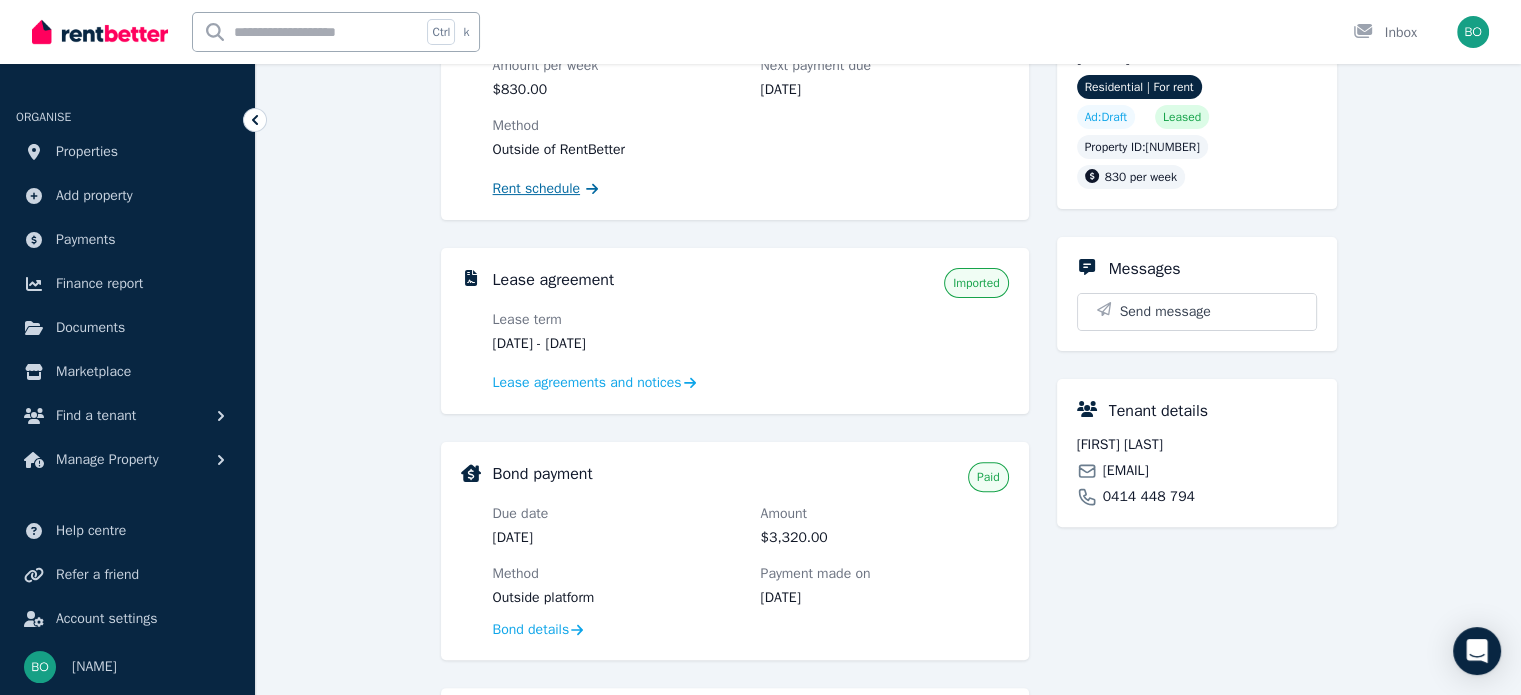 click on "Rent schedule" at bounding box center [537, 189] 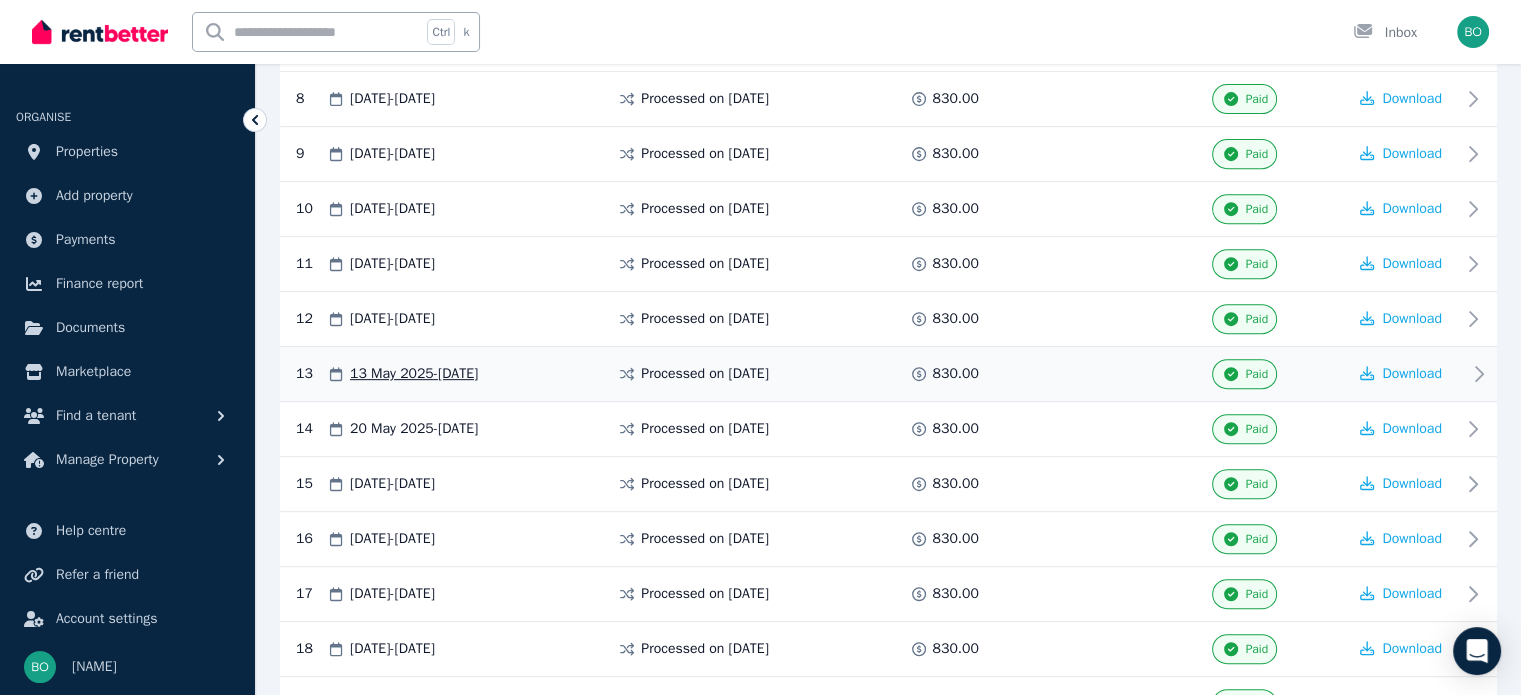 scroll, scrollTop: 1200, scrollLeft: 0, axis: vertical 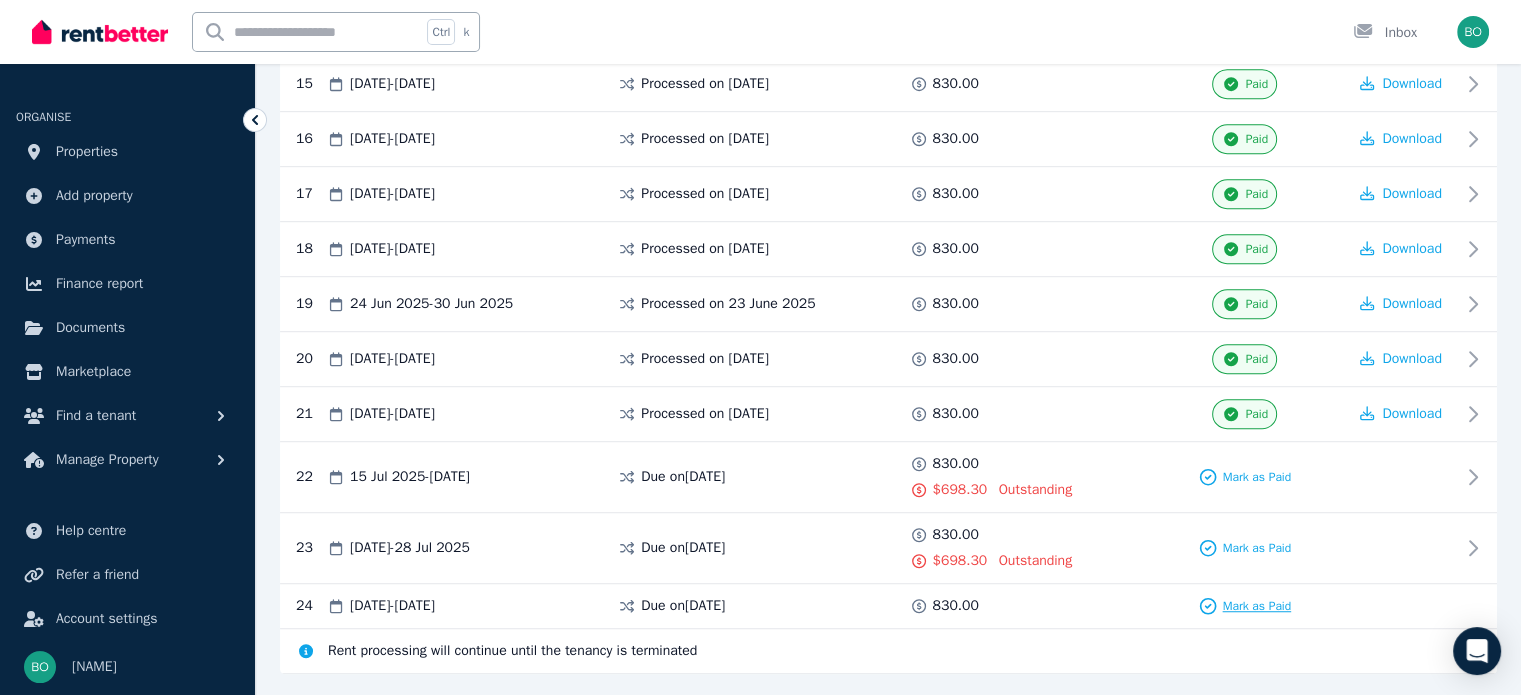 click on "Mark as Paid" at bounding box center [1256, 606] 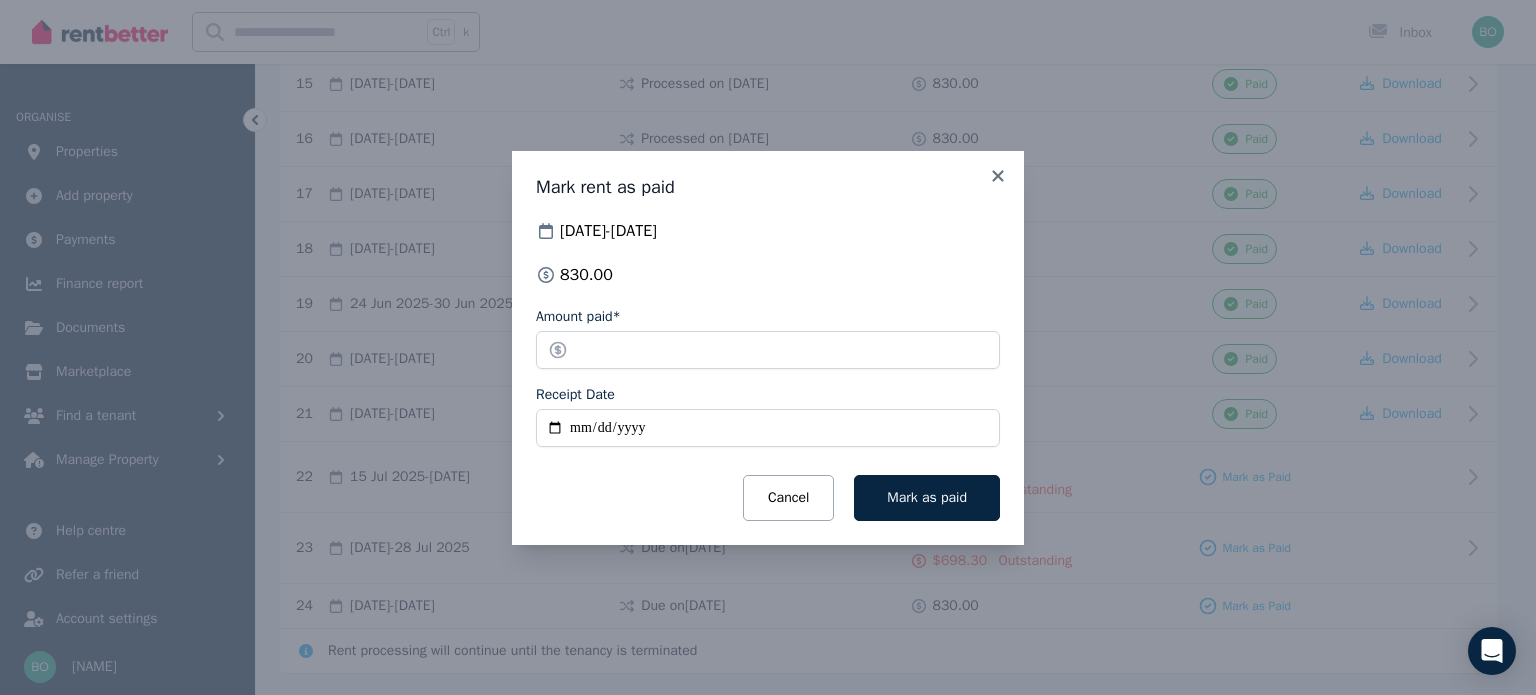 click on "Receipt Date" at bounding box center [768, 428] 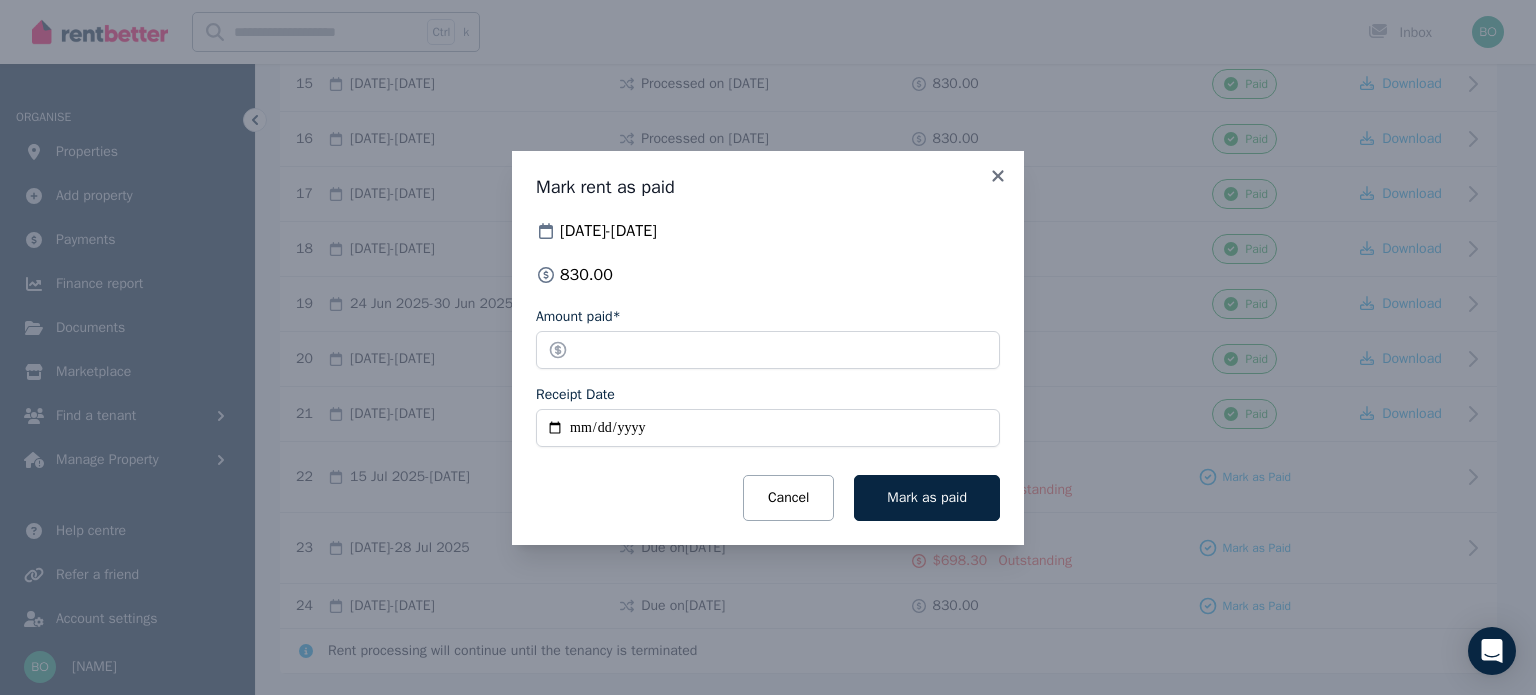 type on "**********" 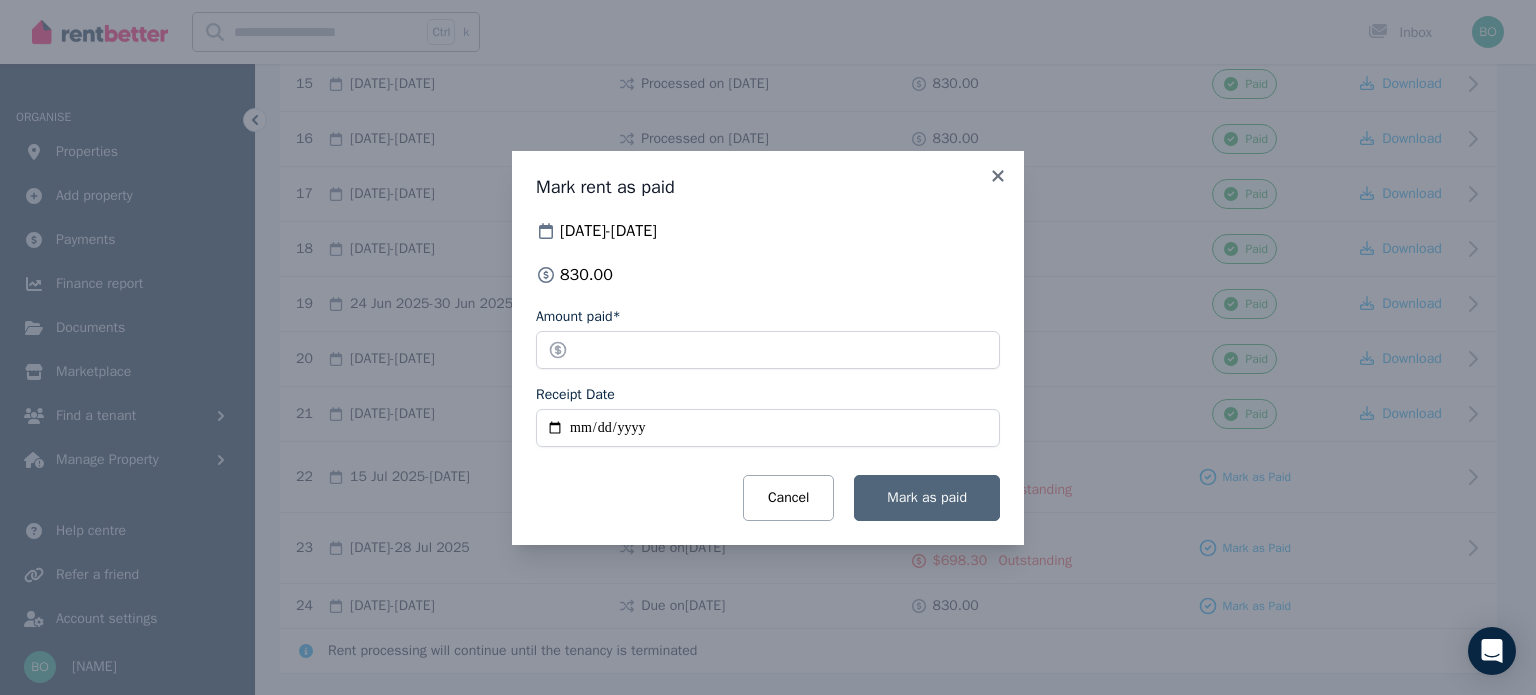 click on "Mark as paid" at bounding box center [927, 497] 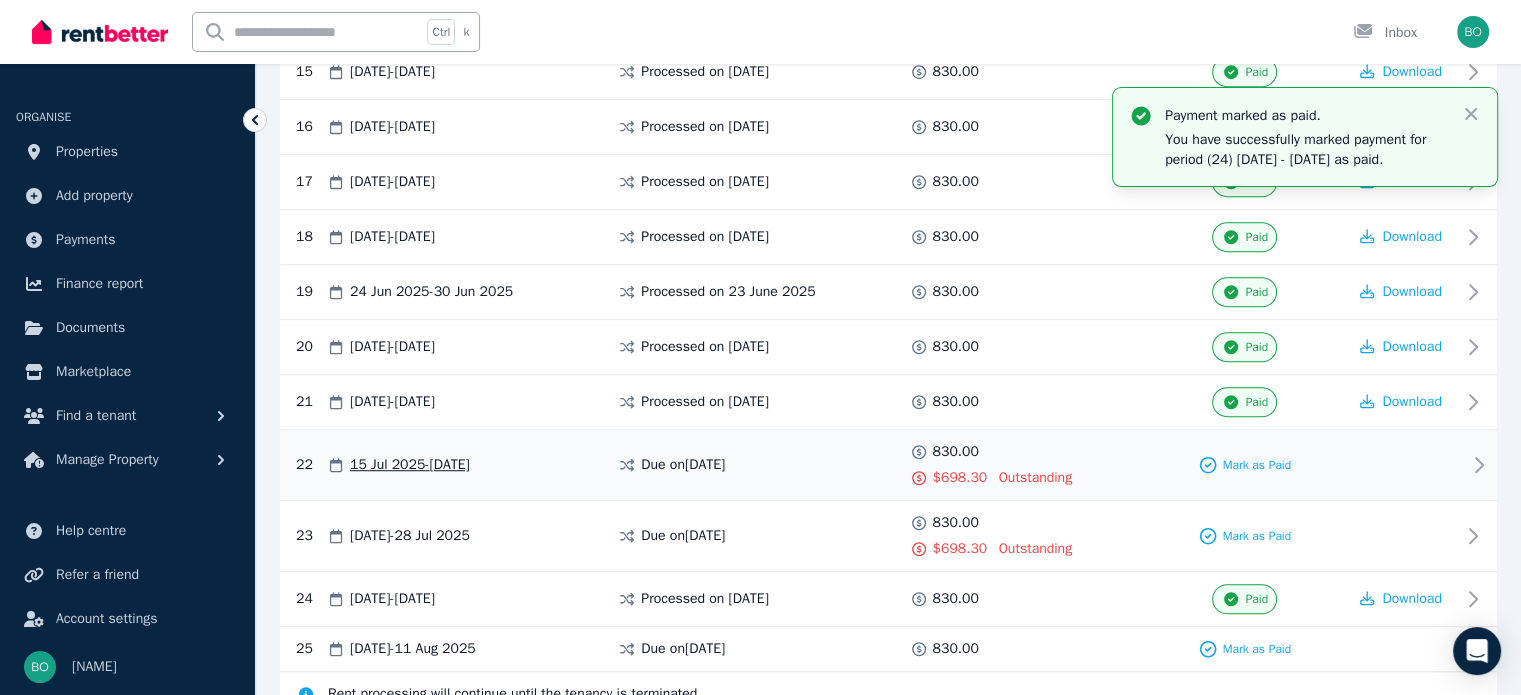 scroll, scrollTop: 1292, scrollLeft: 0, axis: vertical 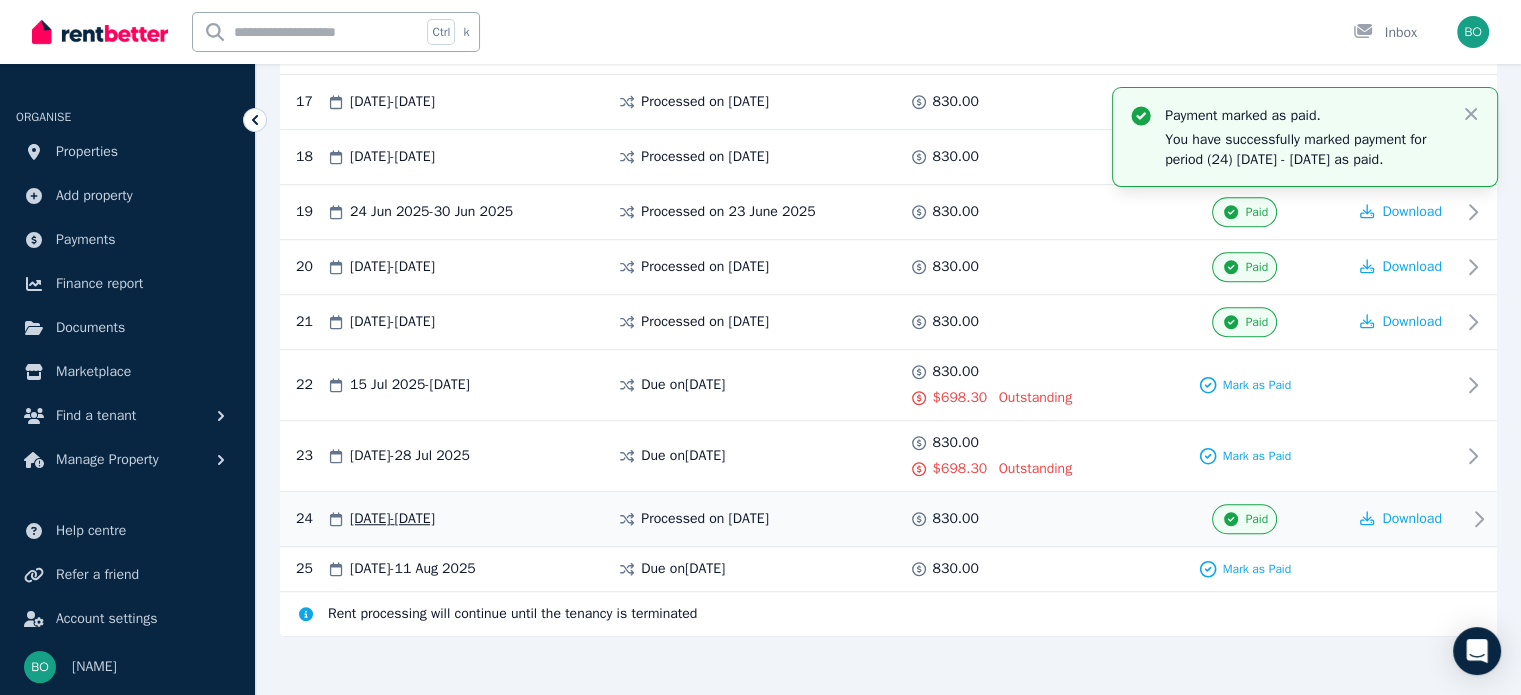 click on "Paid" at bounding box center (1256, 519) 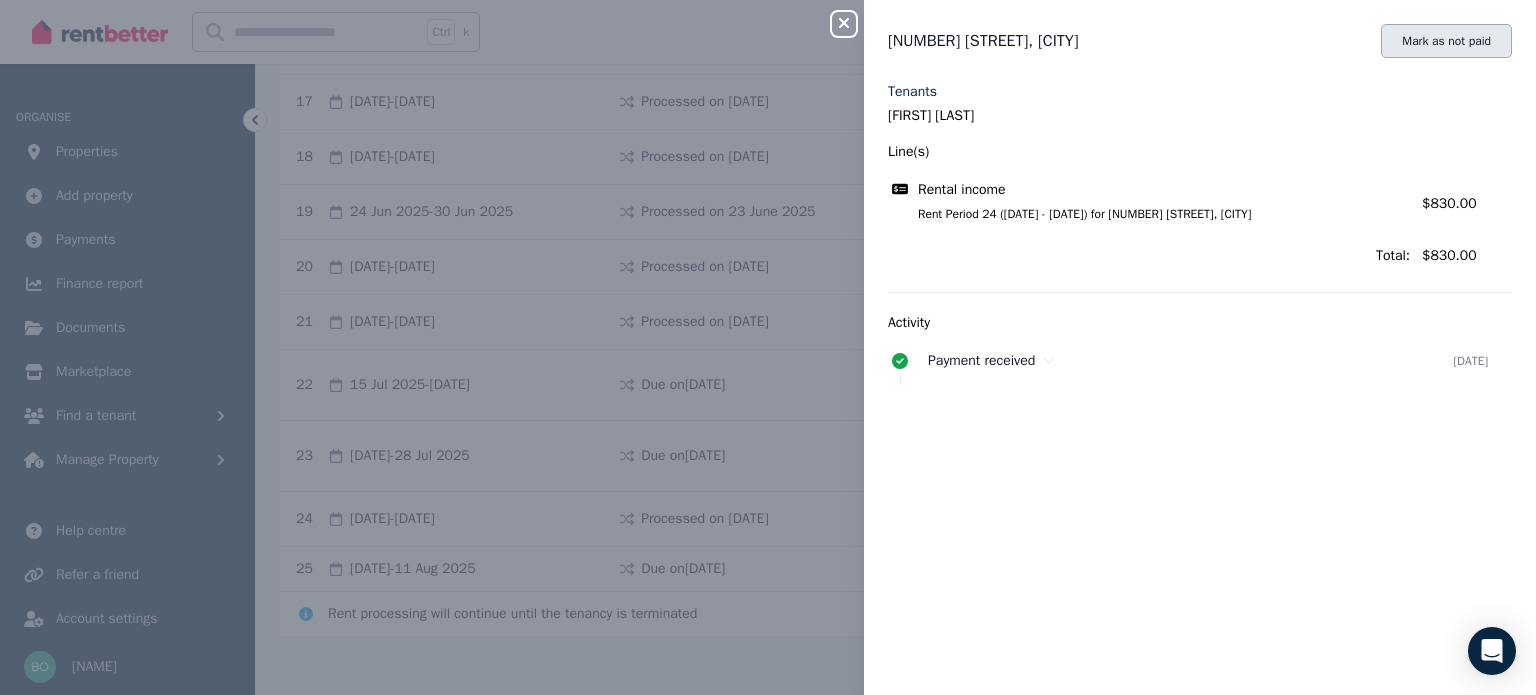 click on "Mark as not paid" at bounding box center (1446, 41) 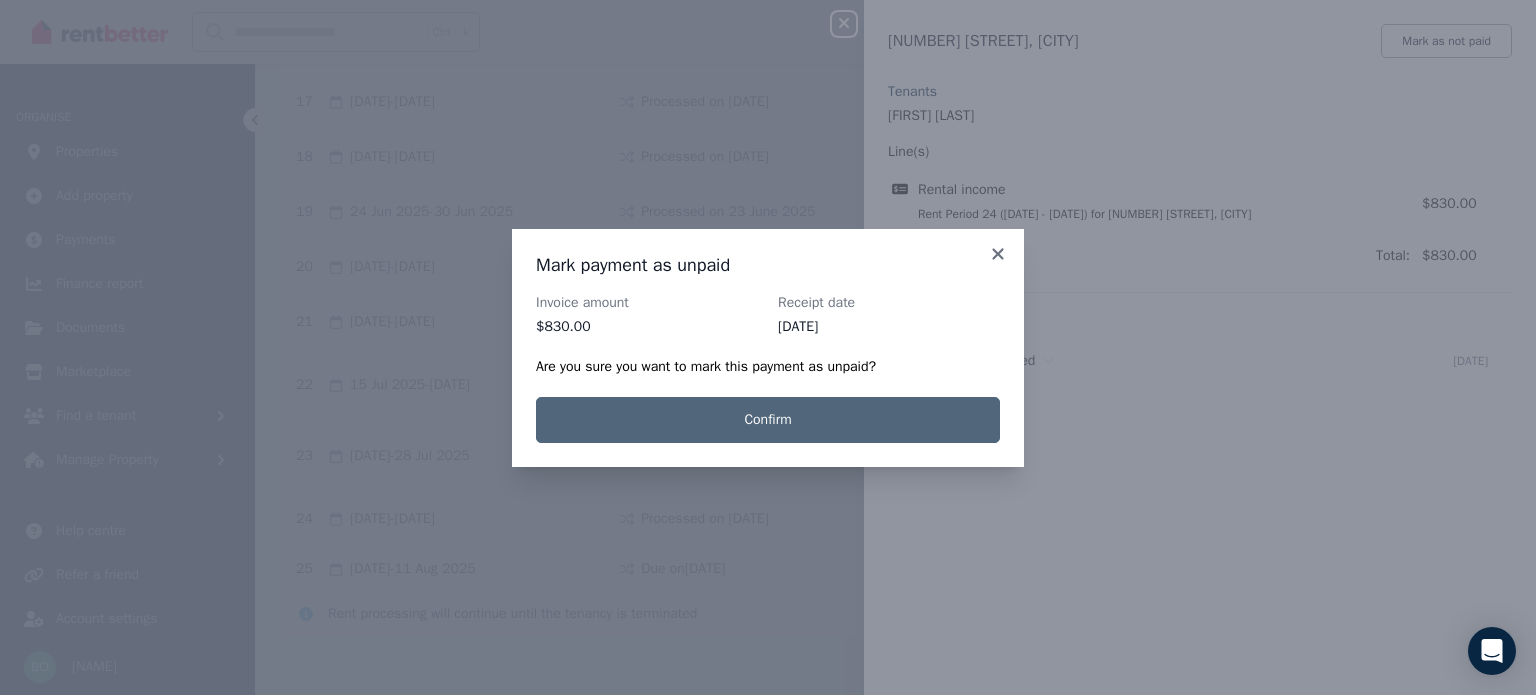 click on "Confirm" at bounding box center (768, 420) 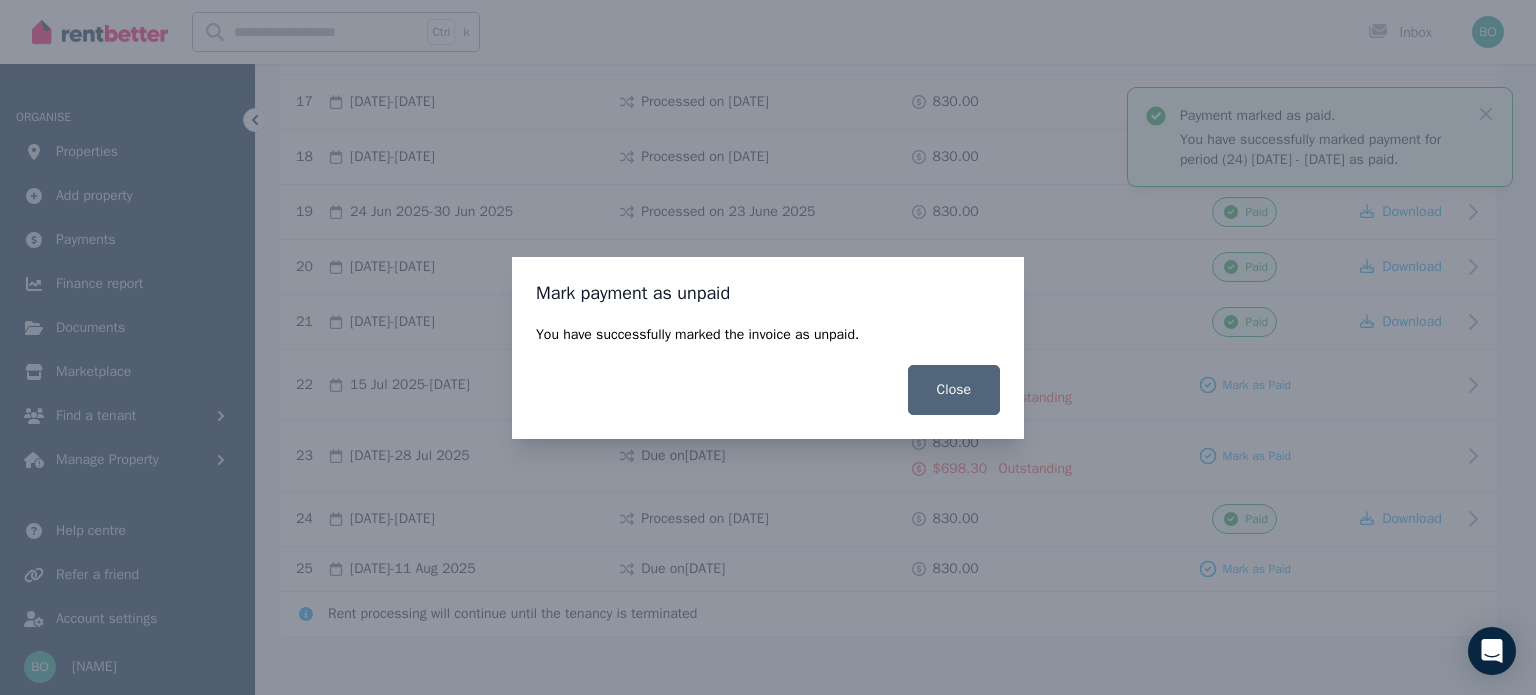 click on "Close" at bounding box center [954, 390] 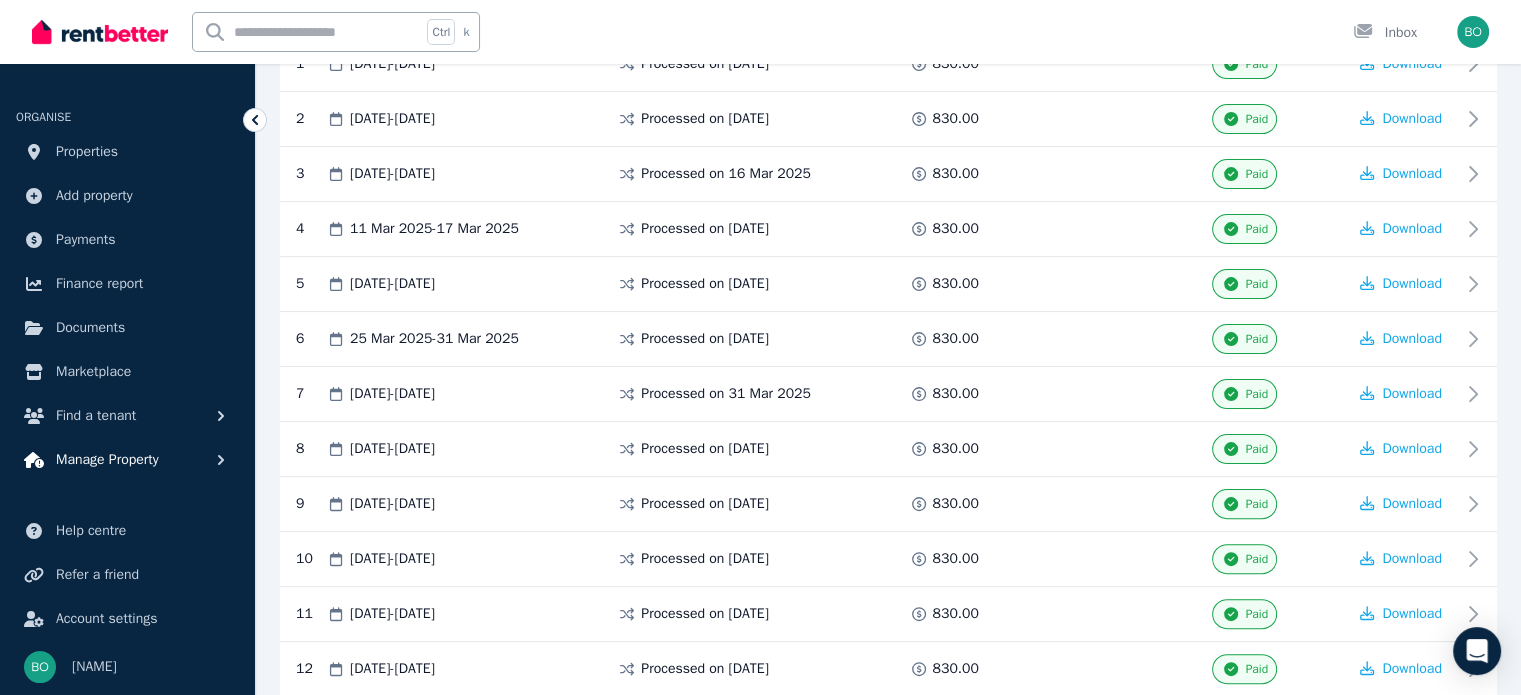 scroll, scrollTop: 183, scrollLeft: 0, axis: vertical 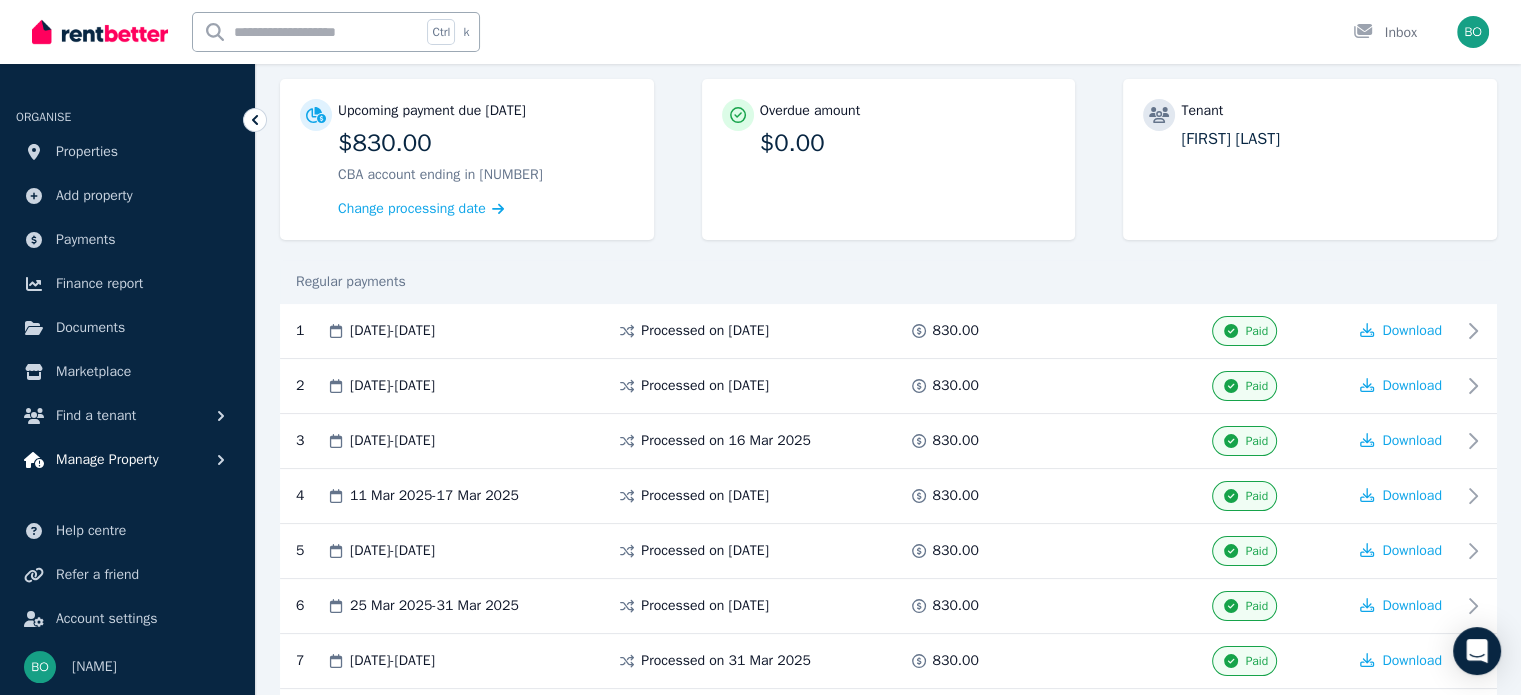 click on "Manage Property" at bounding box center [107, 460] 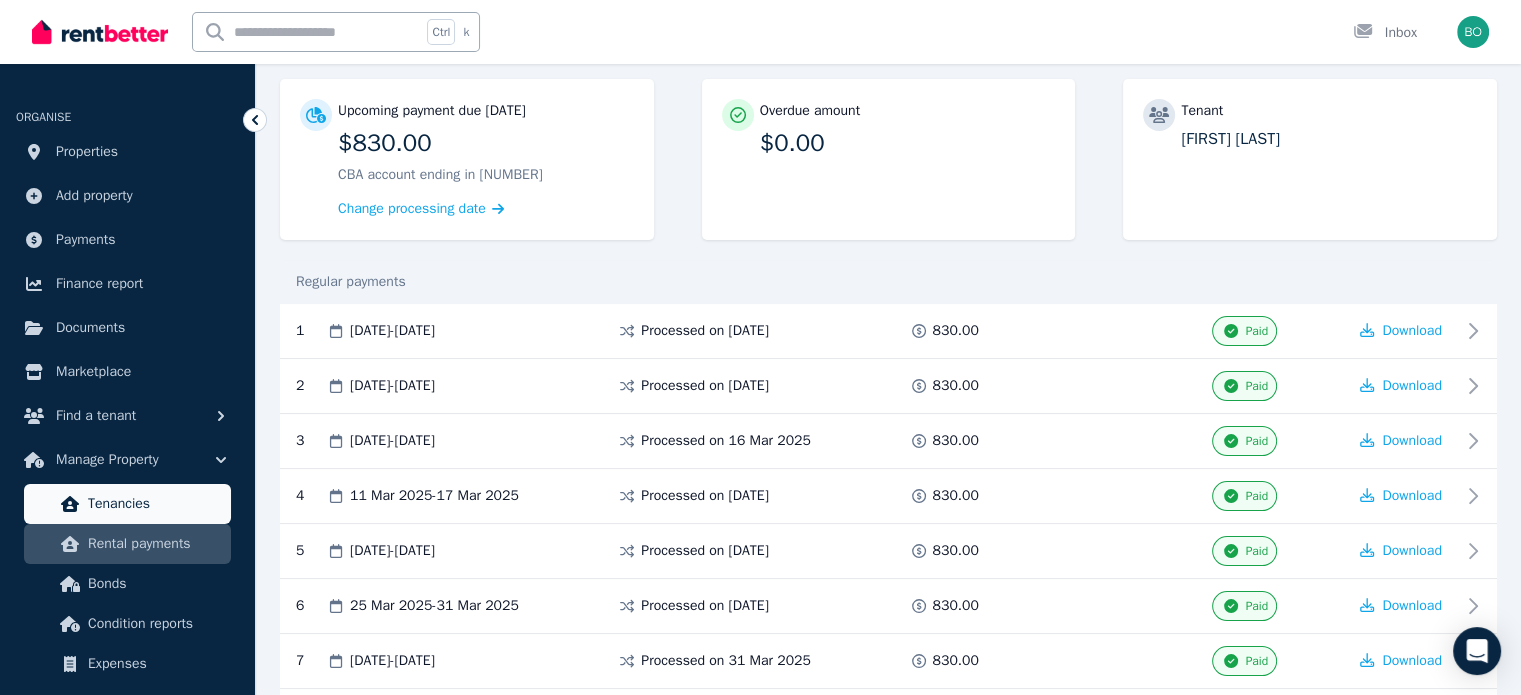 click on "Tenancies" at bounding box center (155, 504) 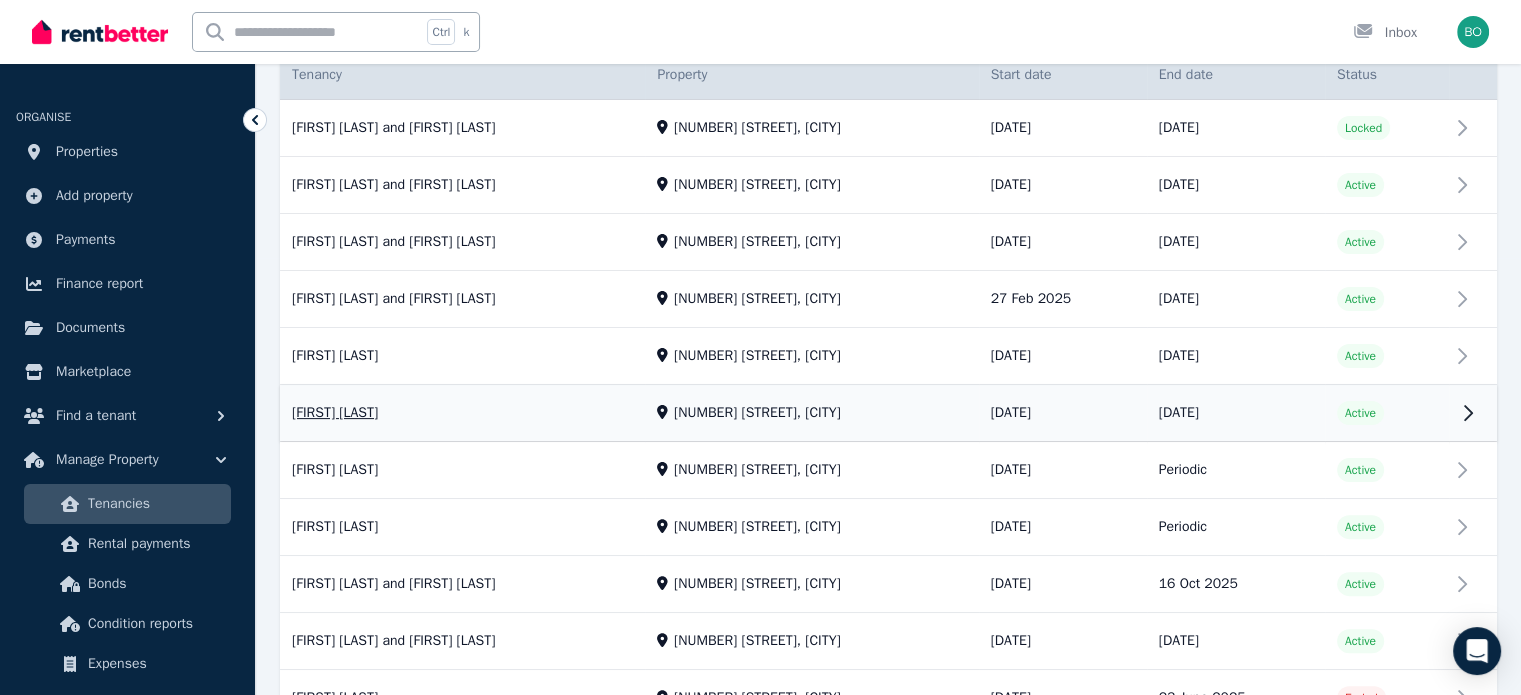 scroll, scrollTop: 537, scrollLeft: 0, axis: vertical 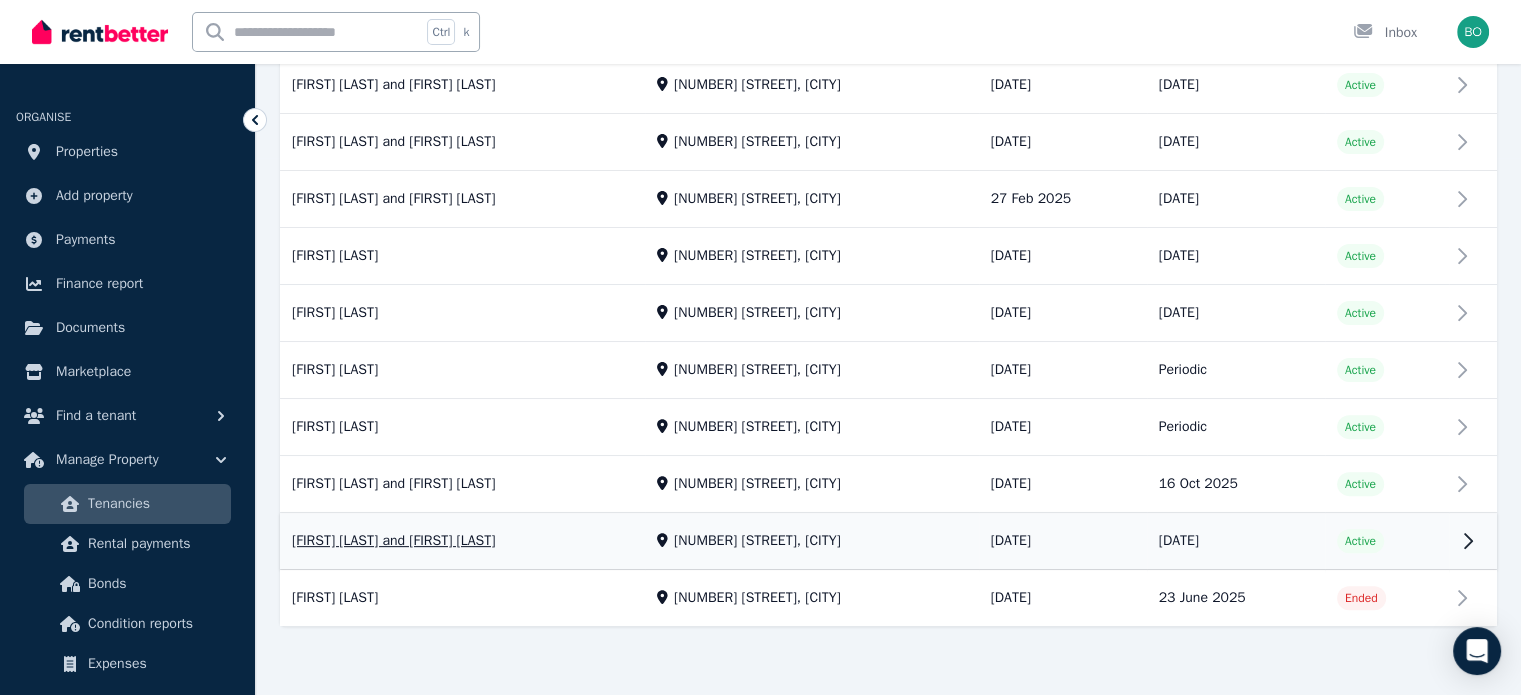 click on "View property details" at bounding box center (888, 542) 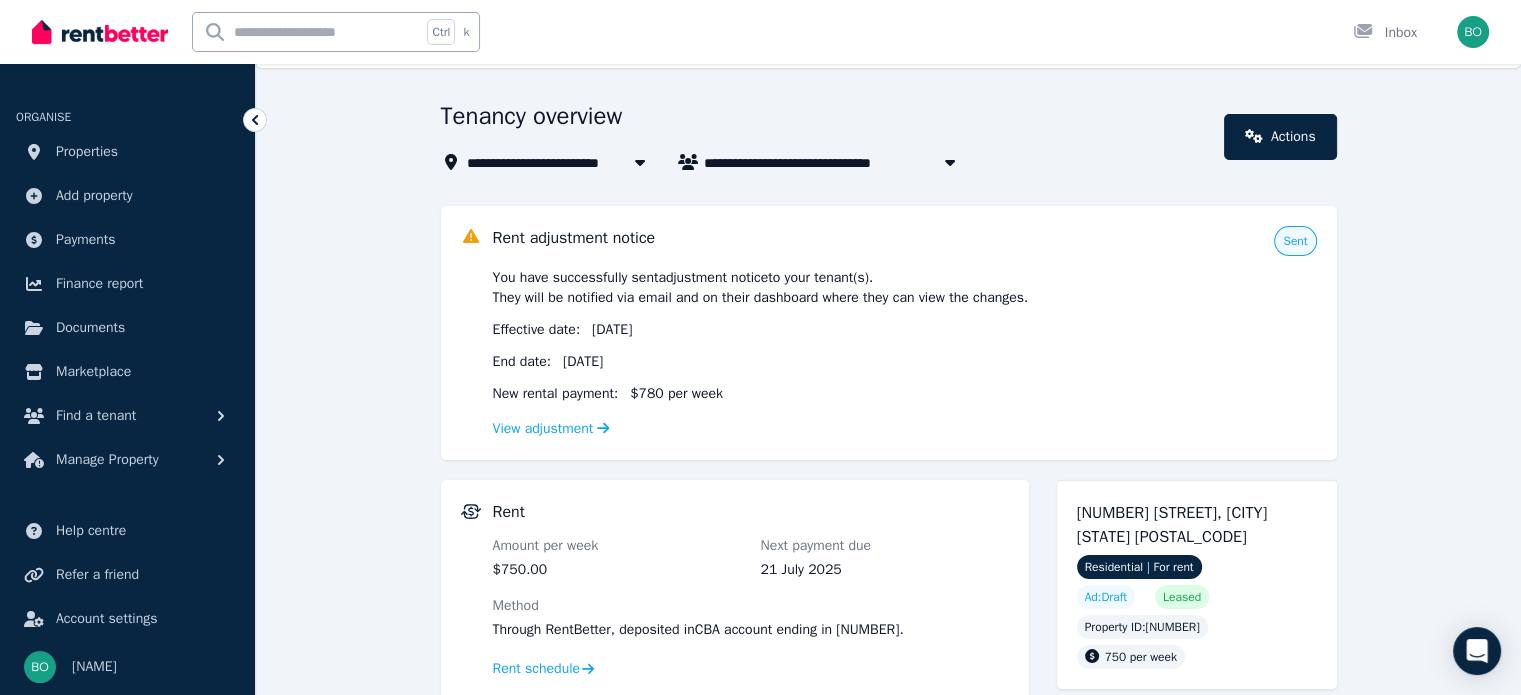 scroll, scrollTop: 0, scrollLeft: 0, axis: both 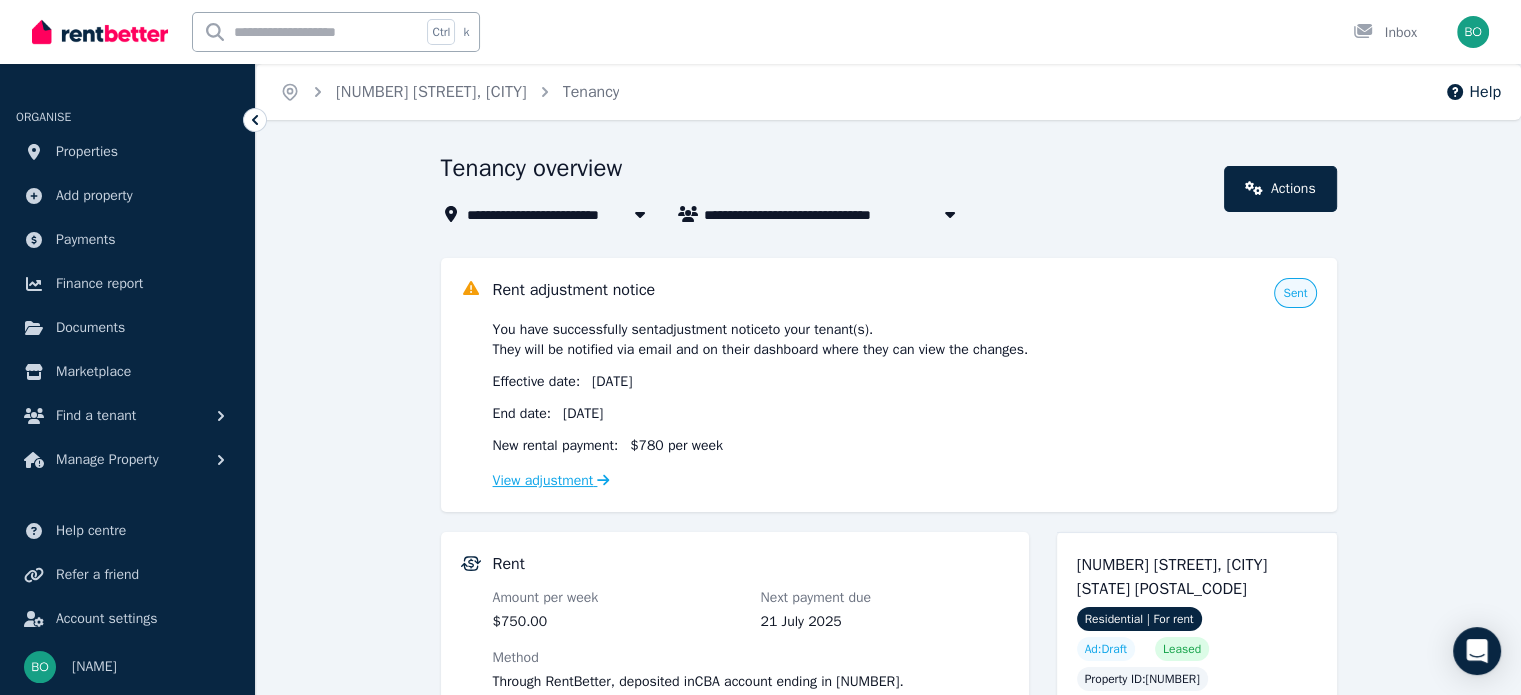 click on "View adjustment" at bounding box center [551, 480] 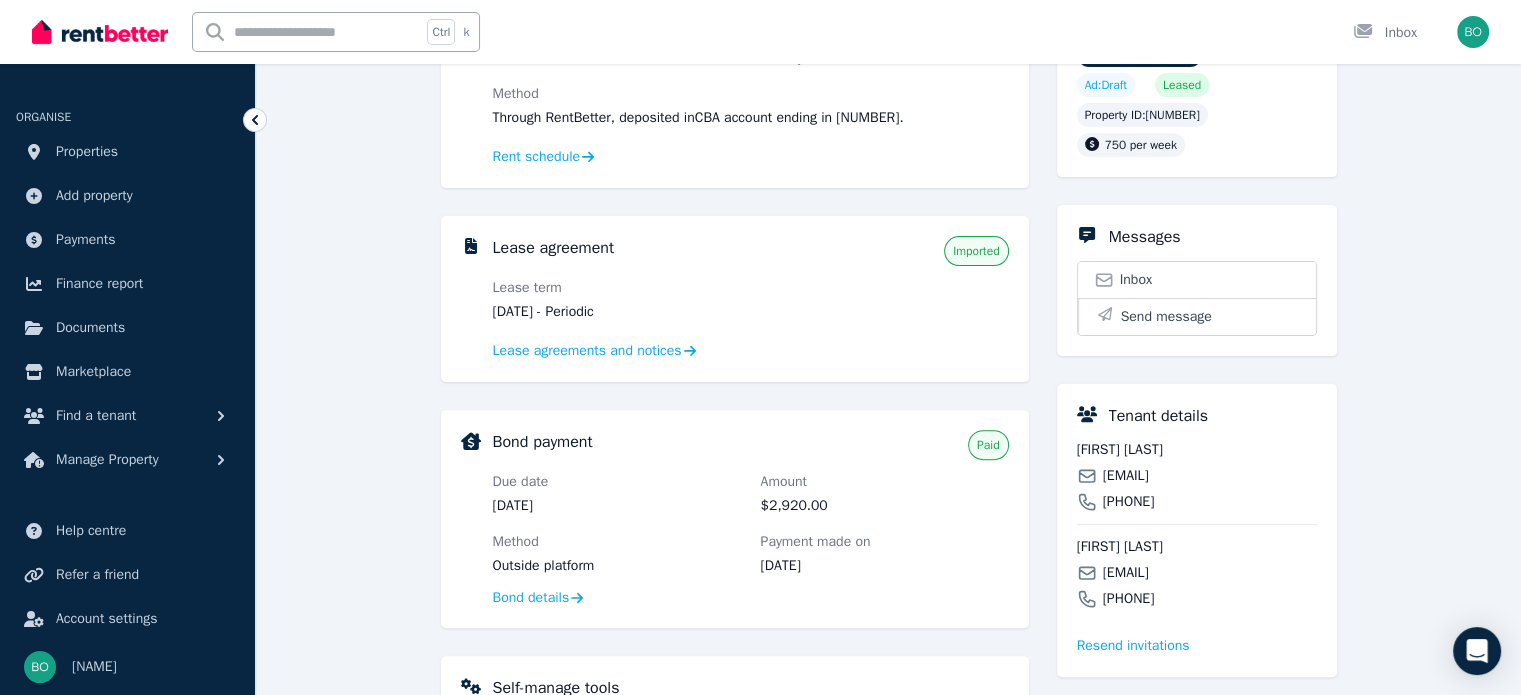 scroll, scrollTop: 600, scrollLeft: 0, axis: vertical 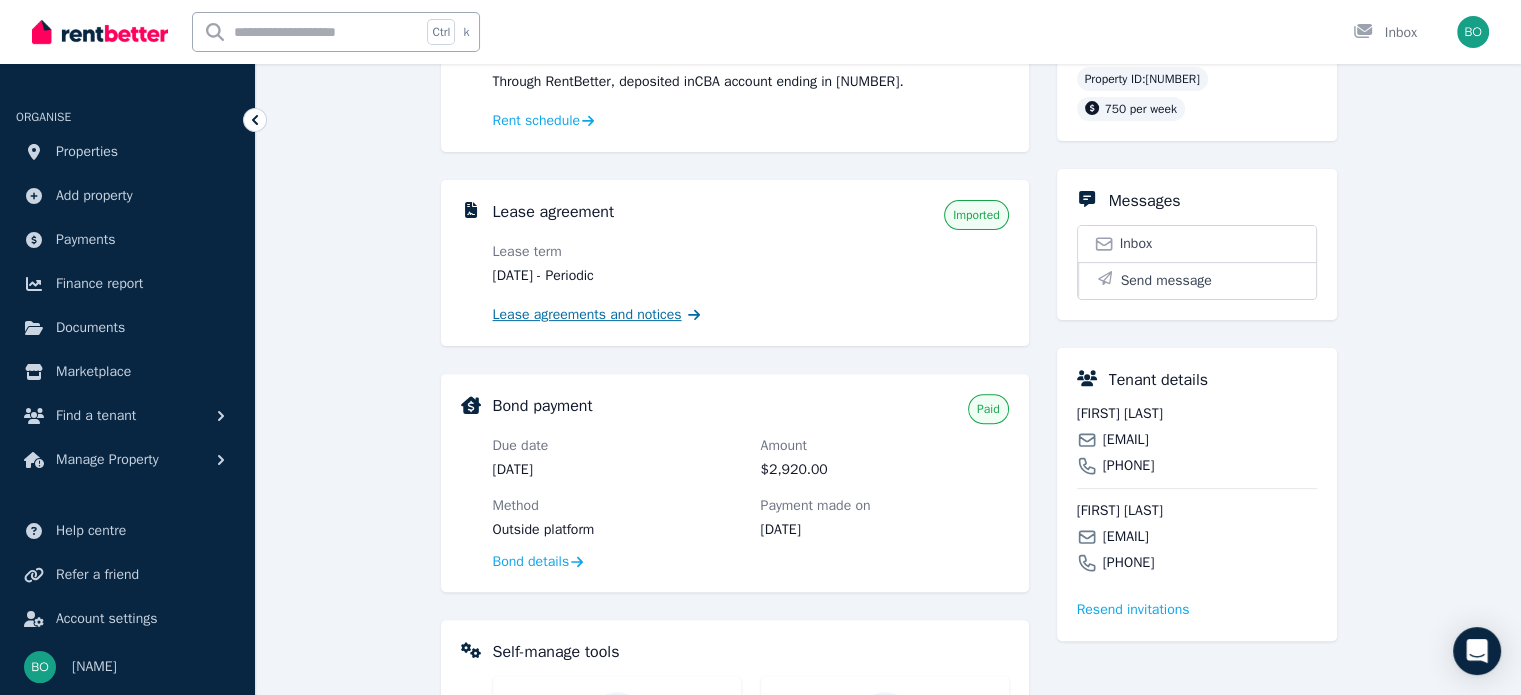 click on "Lease agreements and notices" at bounding box center [587, 315] 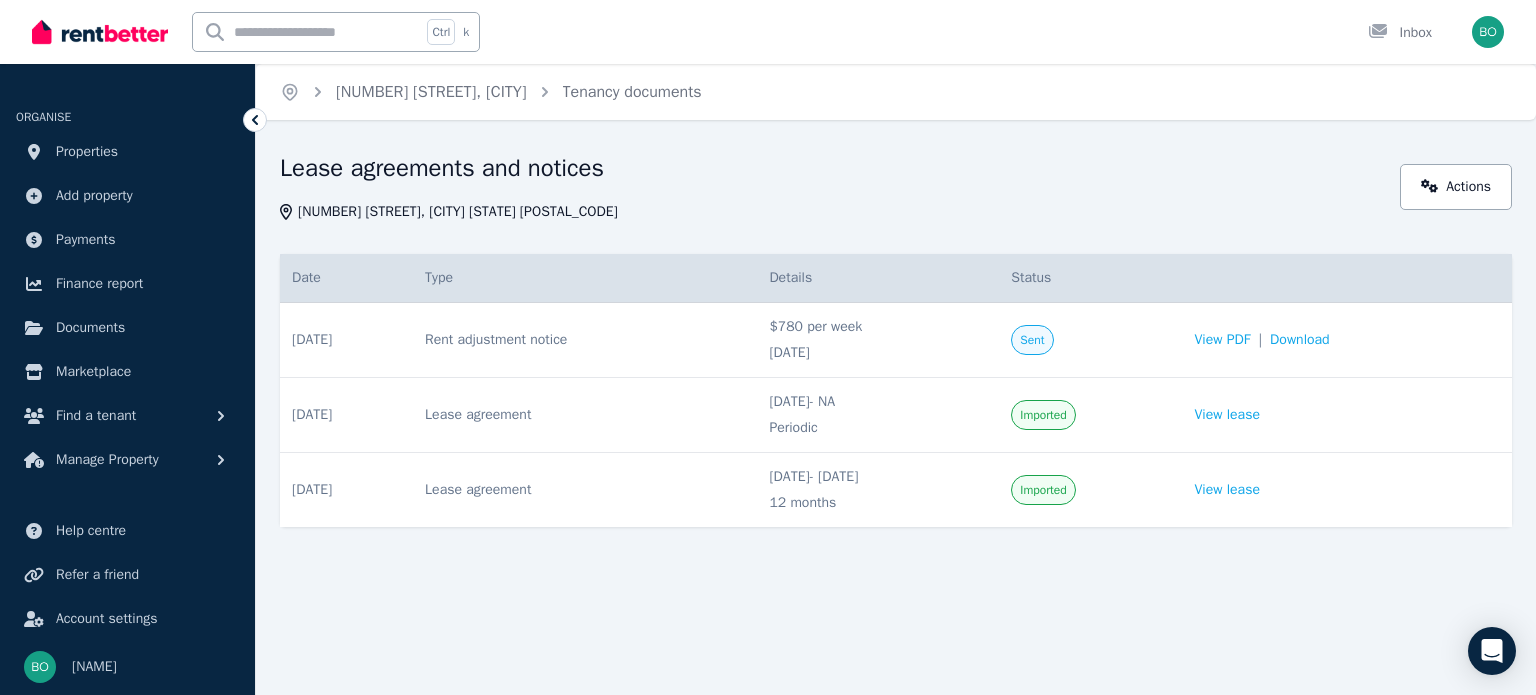 click on "[DATE]" at bounding box center (312, 415) 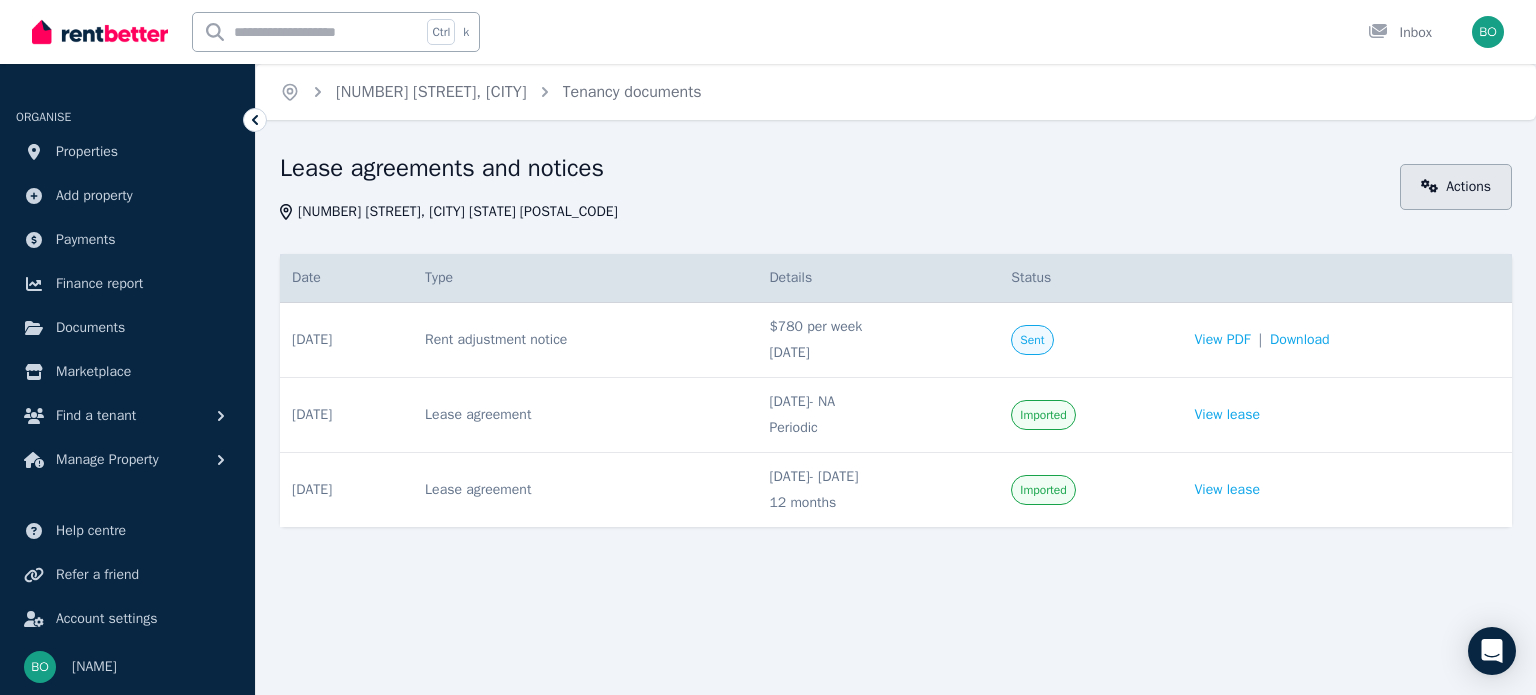 click 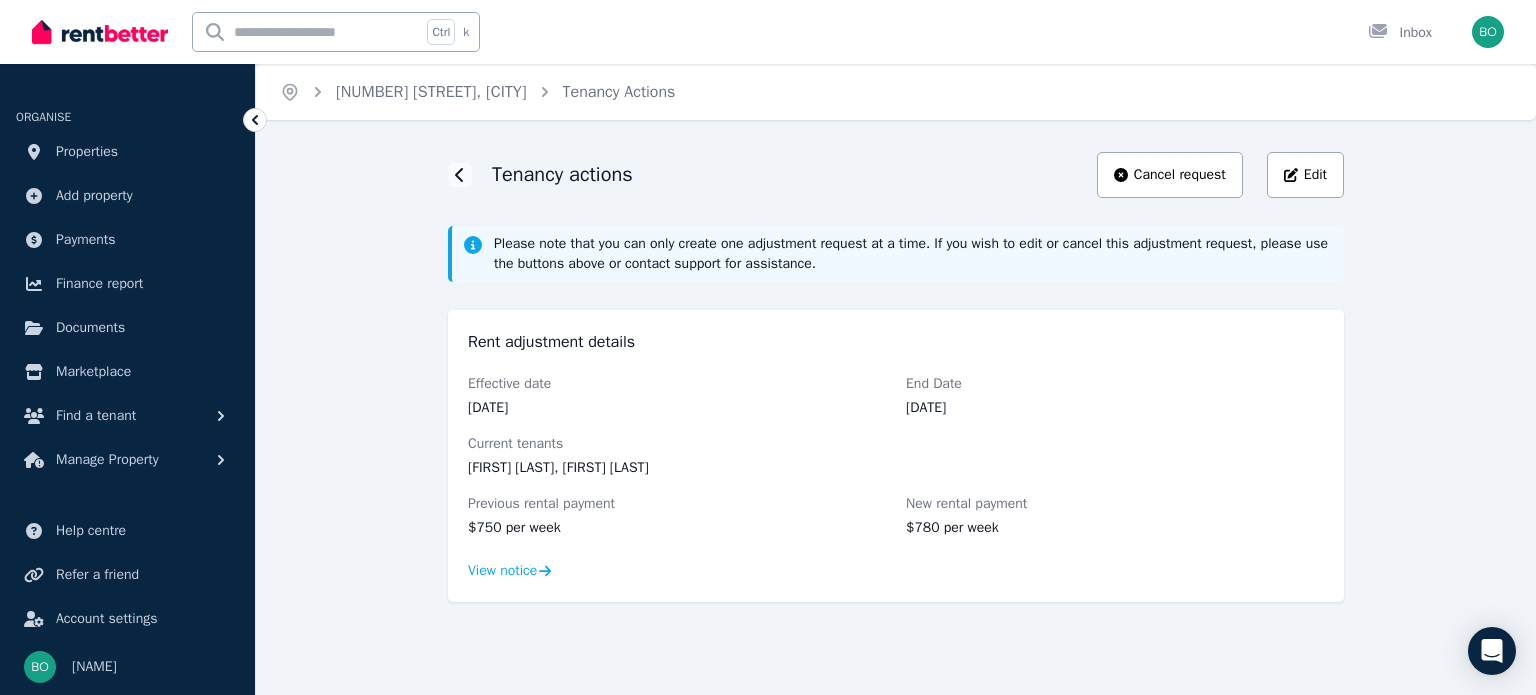 click 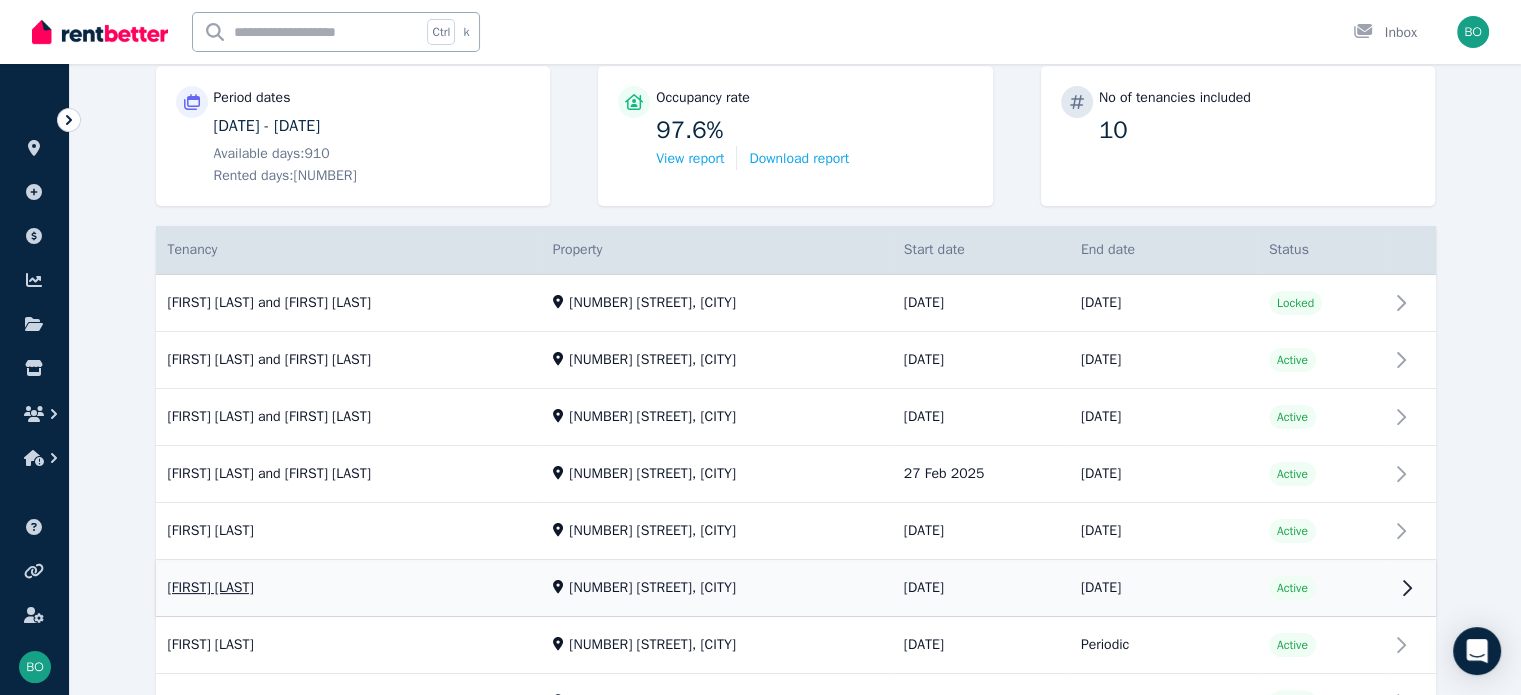 scroll, scrollTop: 0, scrollLeft: 0, axis: both 